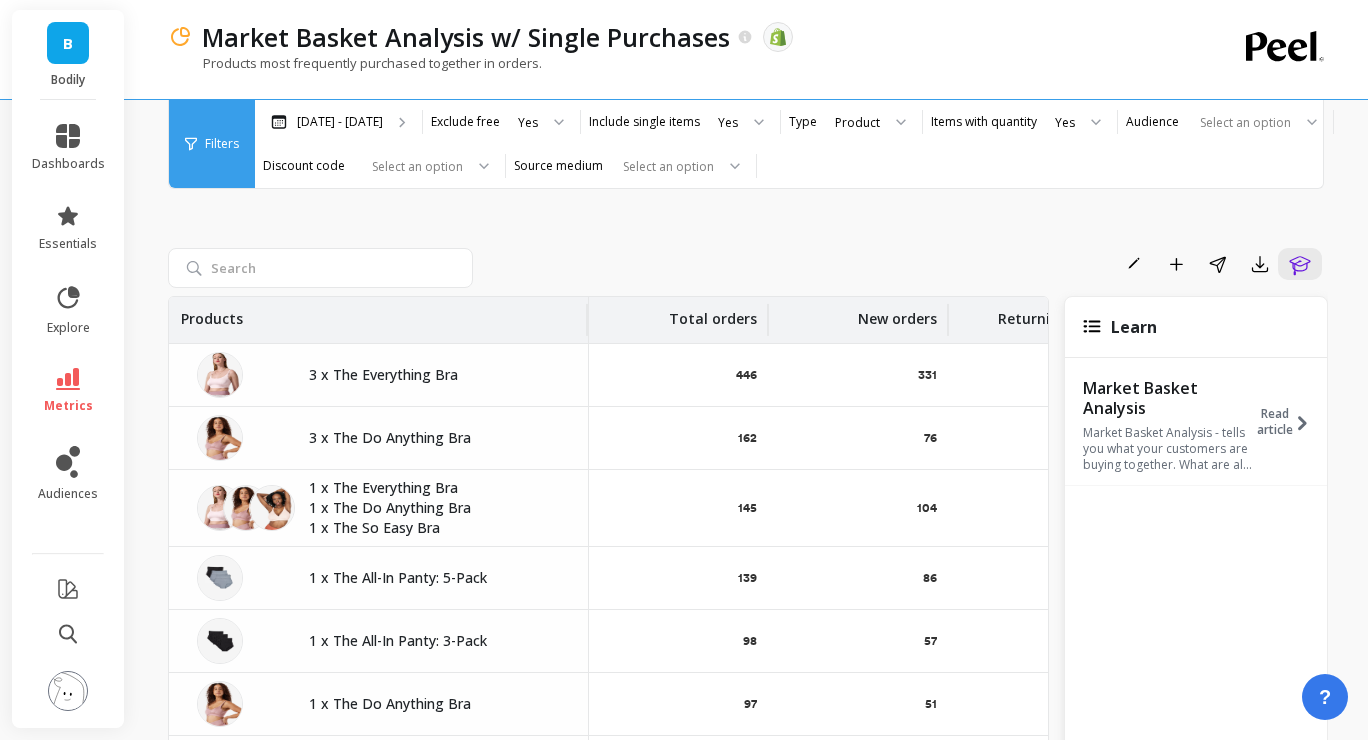 scroll, scrollTop: 0, scrollLeft: 0, axis: both 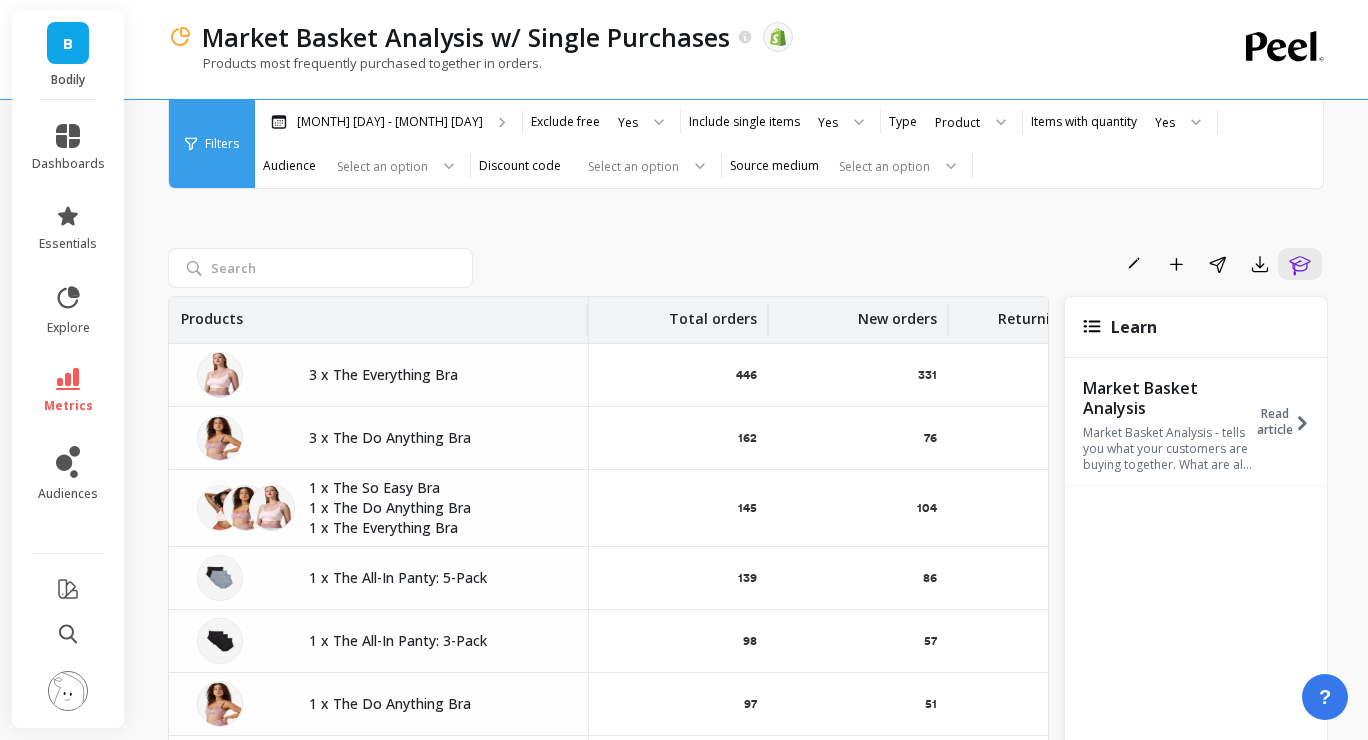 click on "B" at bounding box center (68, 43) 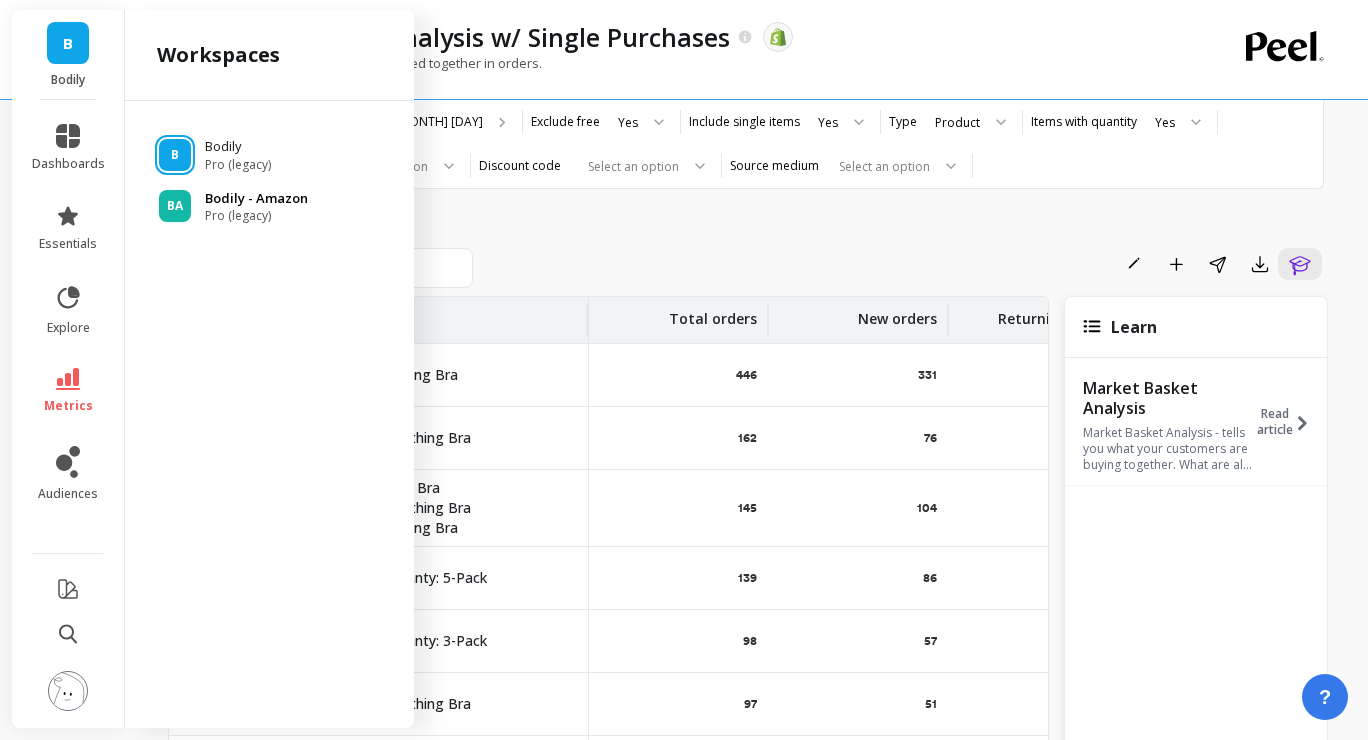 click on "Pro (legacy)" at bounding box center (256, 216) 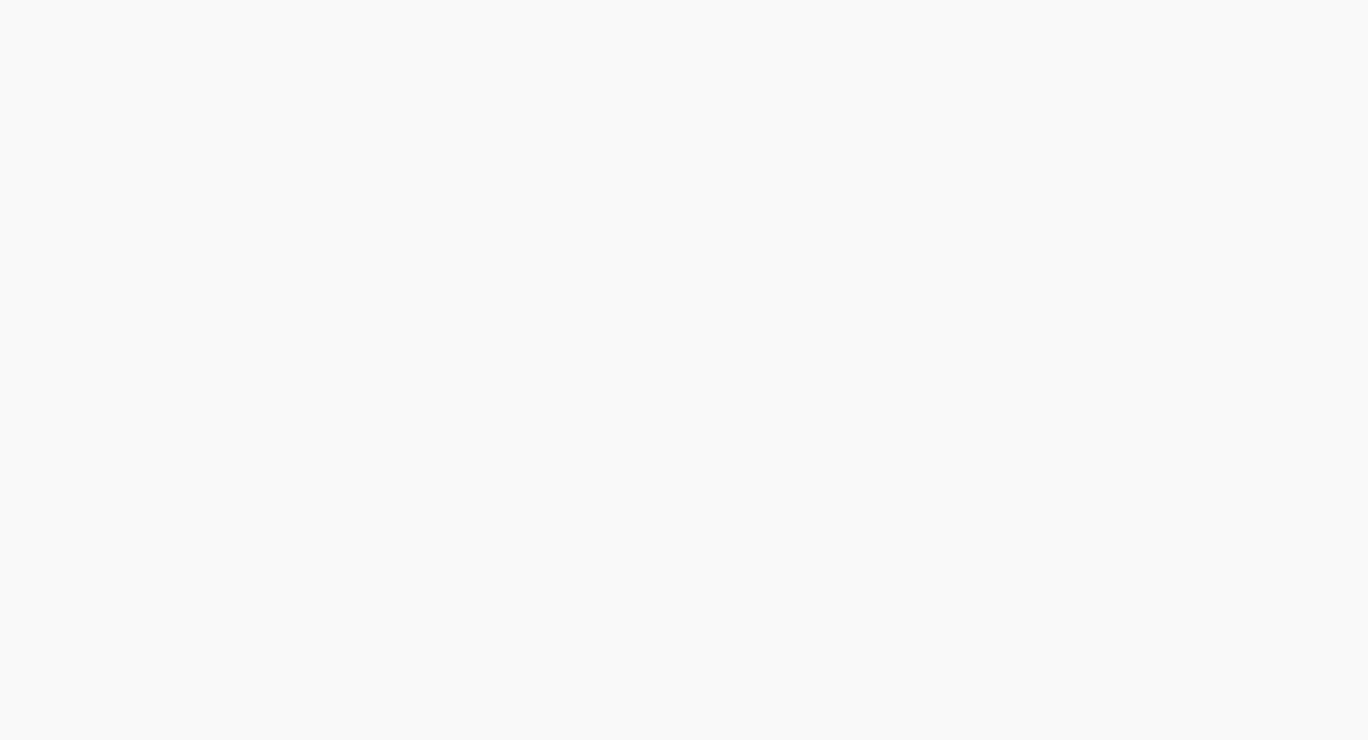 scroll, scrollTop: 0, scrollLeft: 0, axis: both 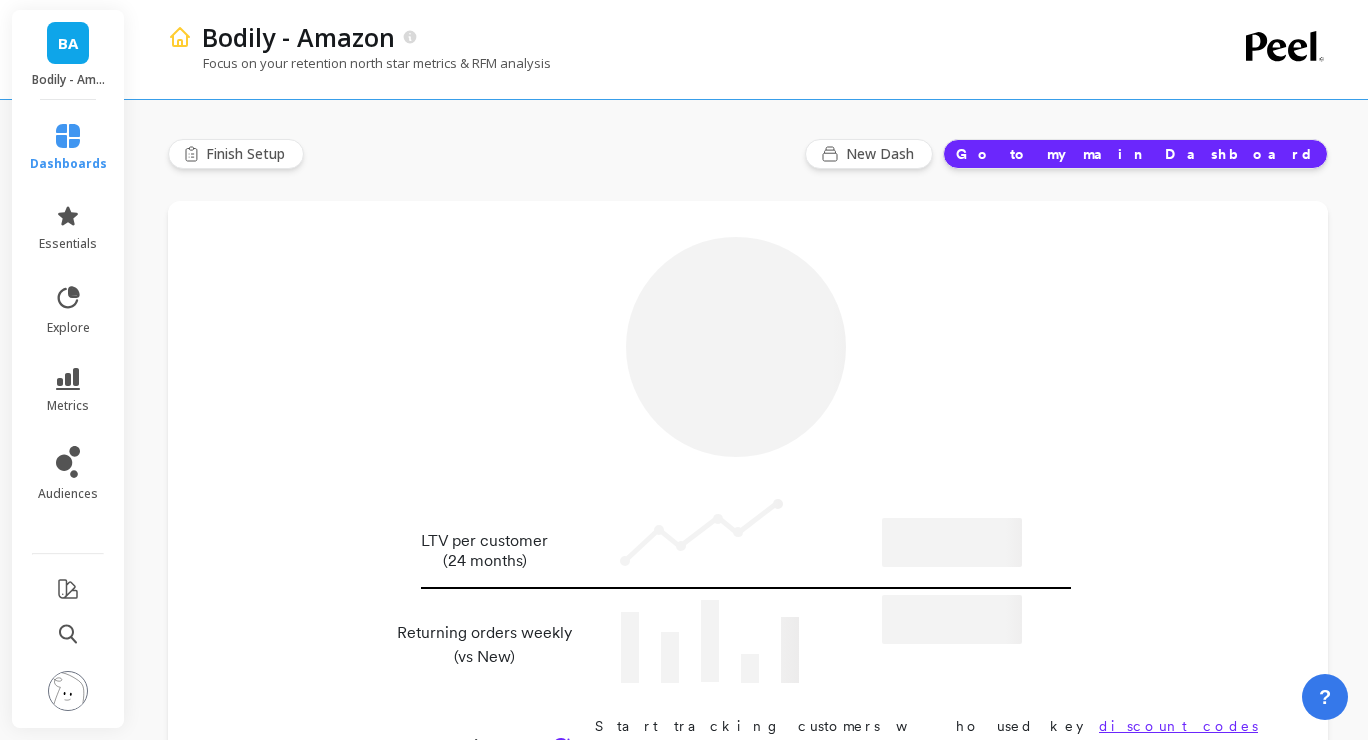 type on "Champions" 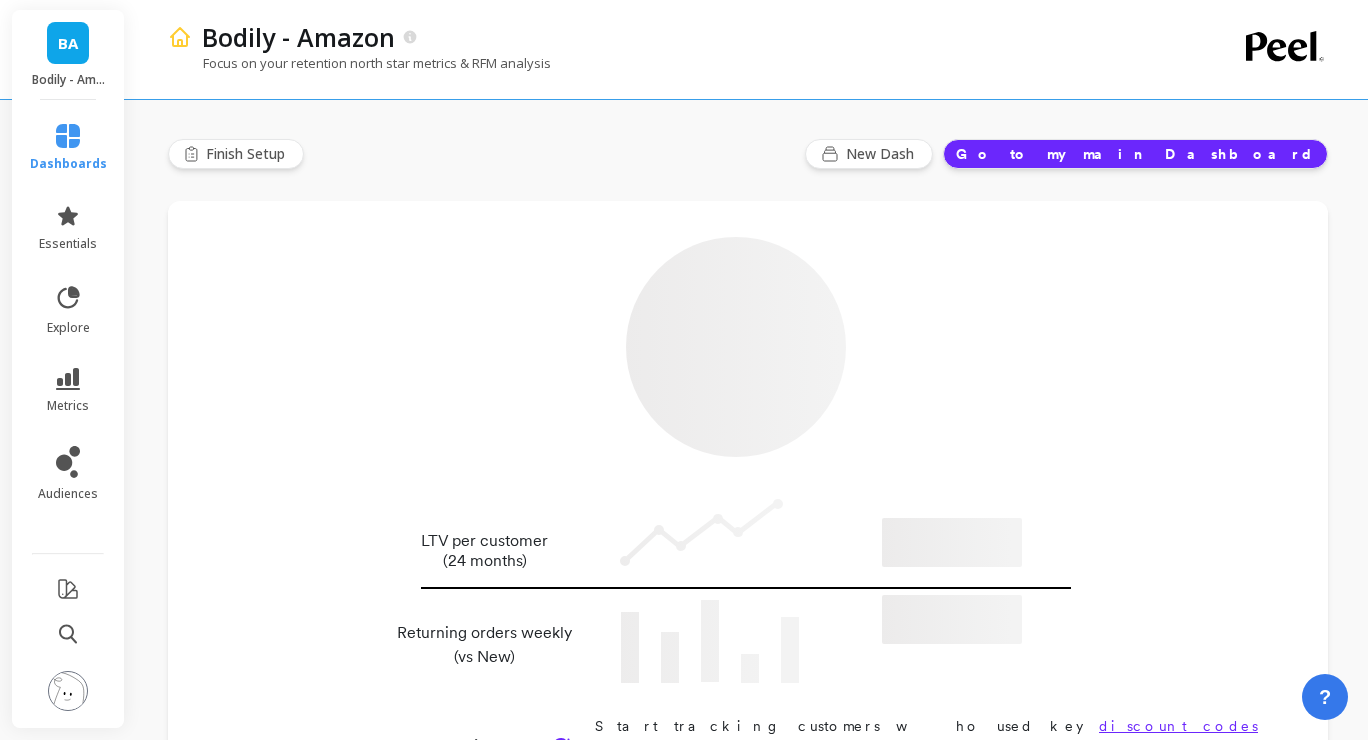 type on "2414" 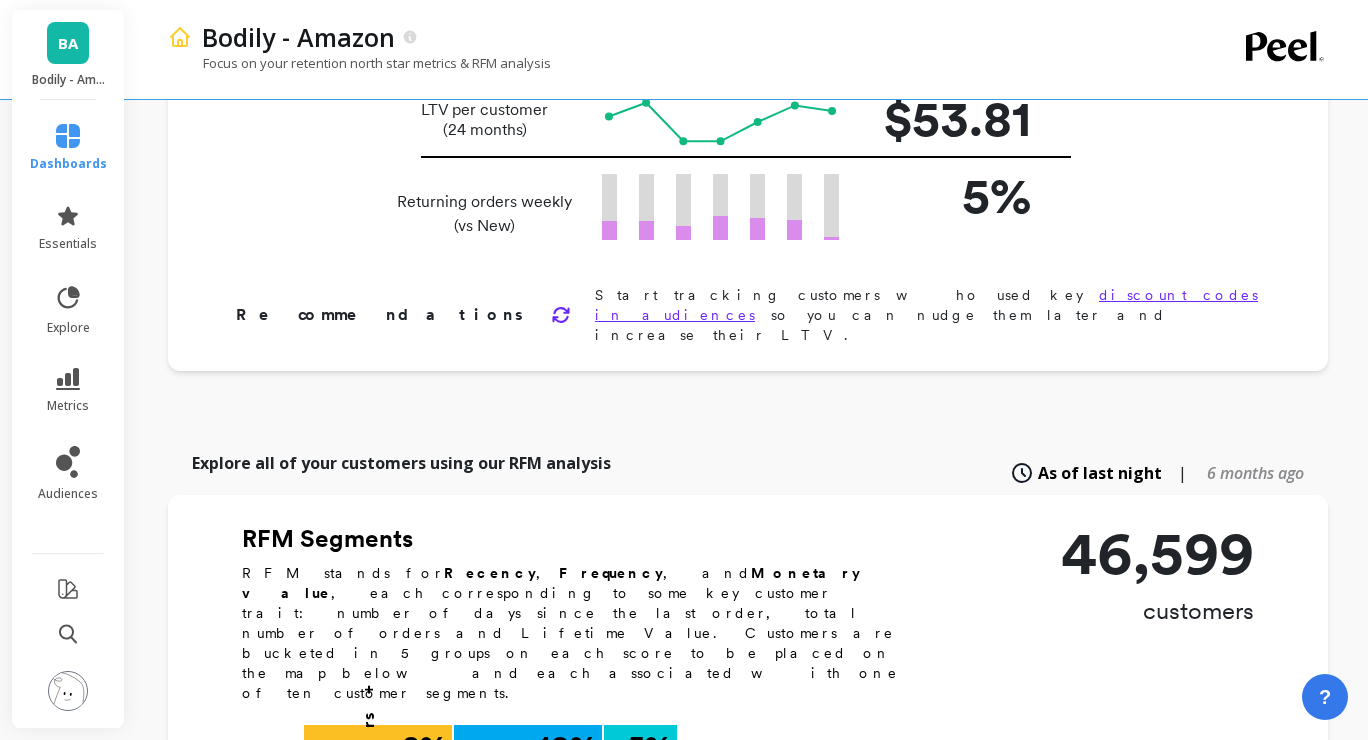 scroll, scrollTop: 415, scrollLeft: 0, axis: vertical 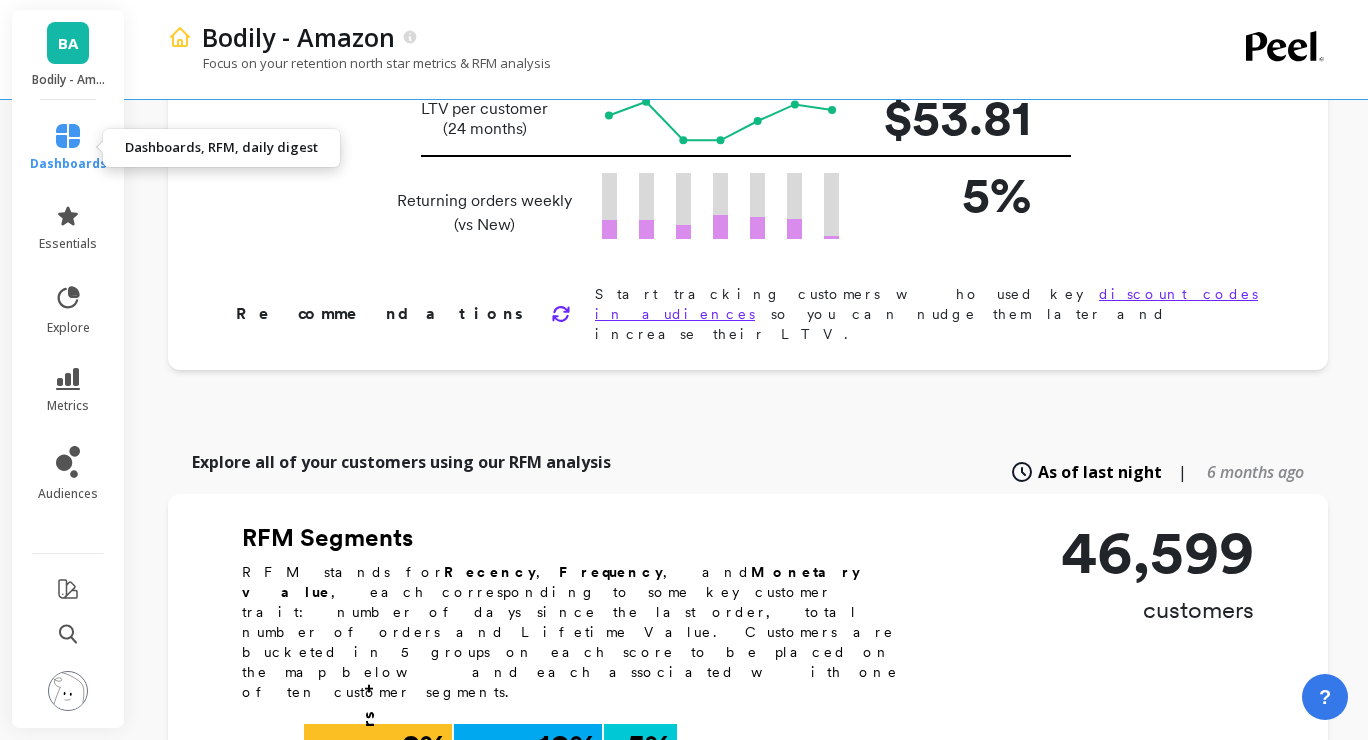 click 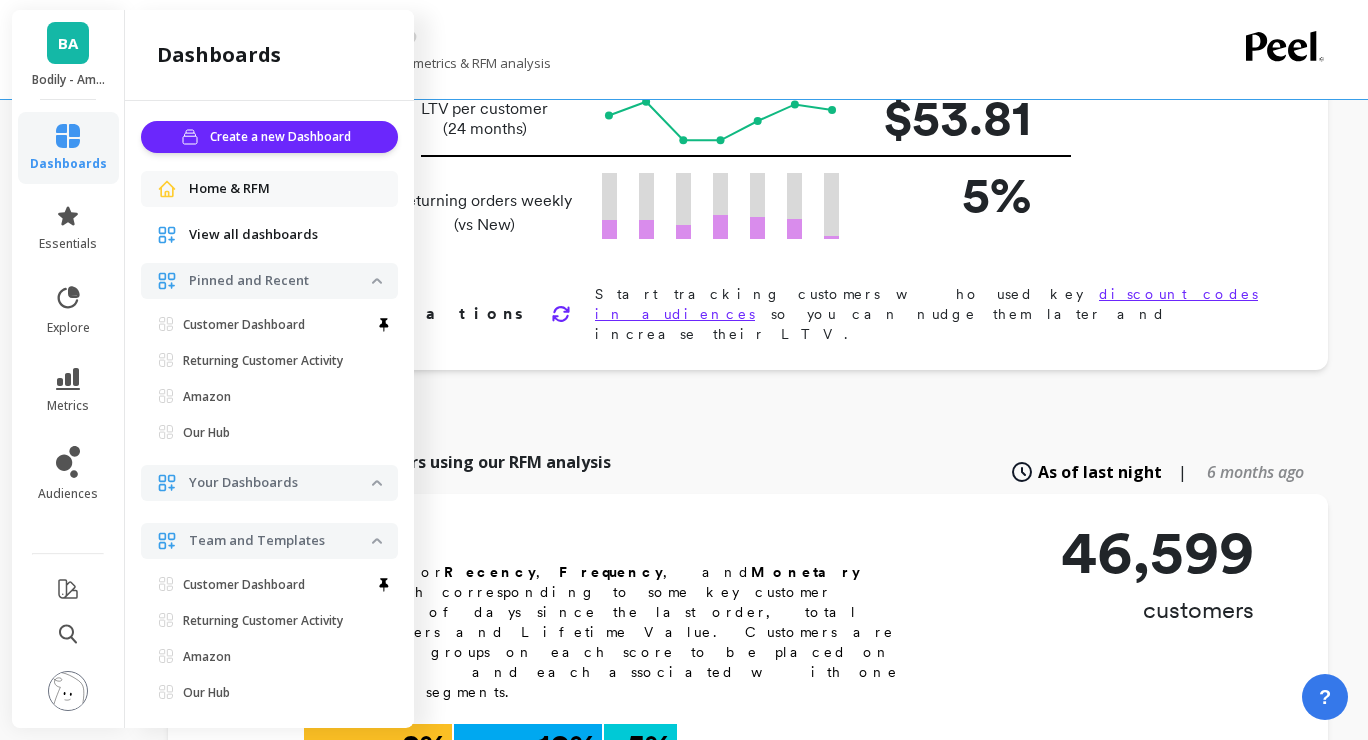 scroll, scrollTop: 15, scrollLeft: 0, axis: vertical 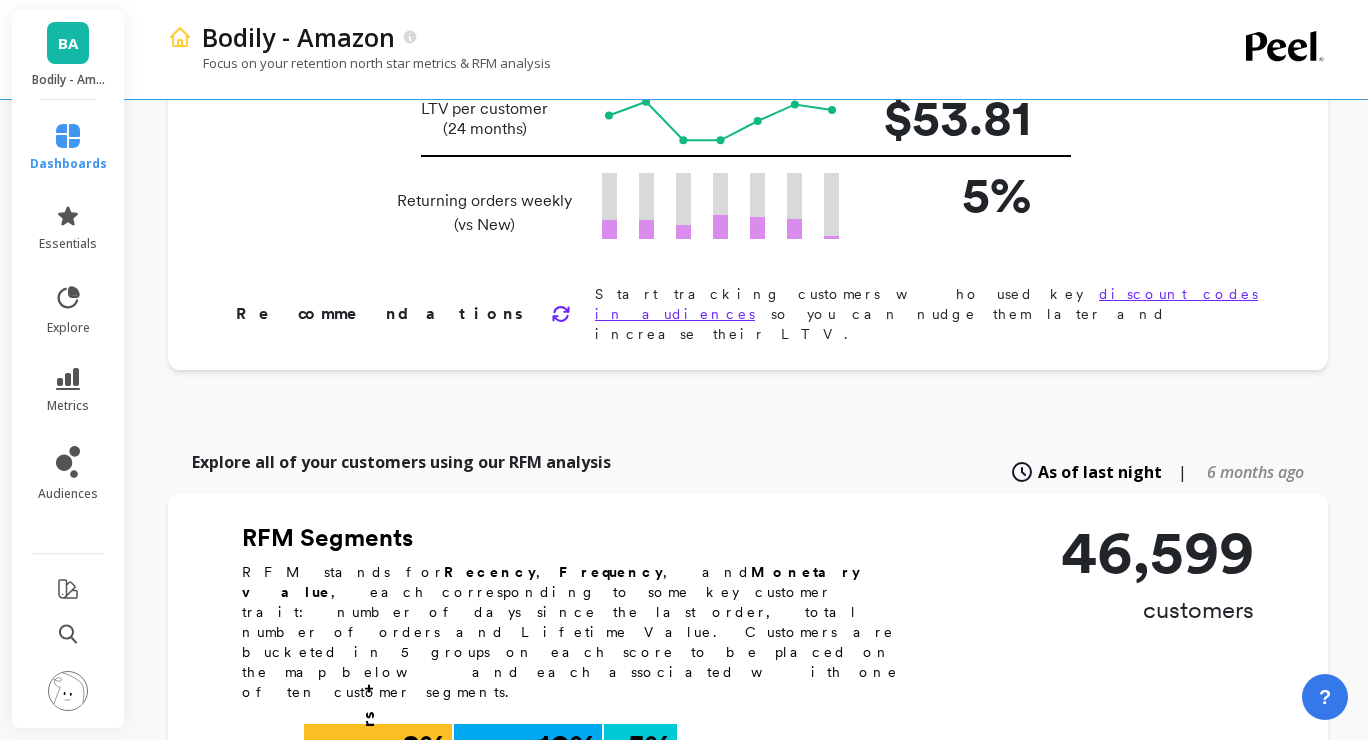 click on "Bodily - Amazon" at bounding box center [678, 37] 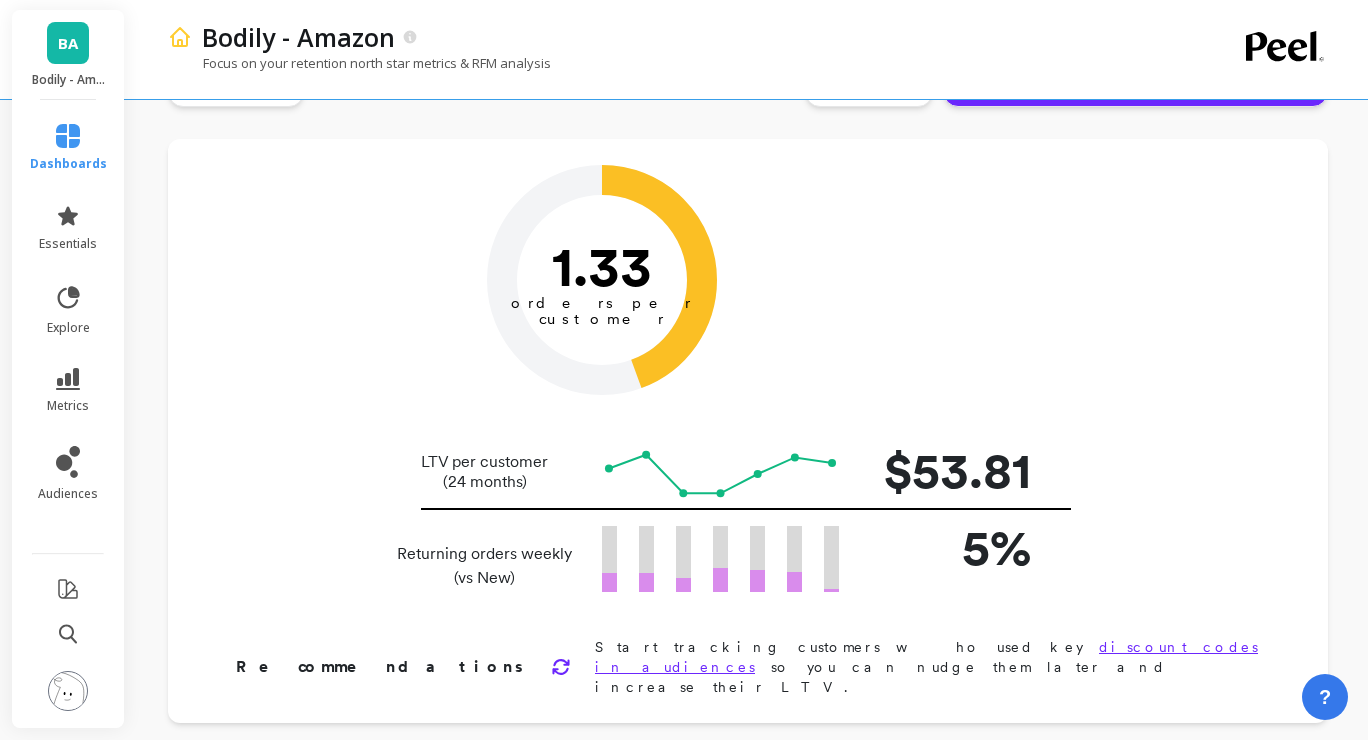 scroll, scrollTop: 0, scrollLeft: 0, axis: both 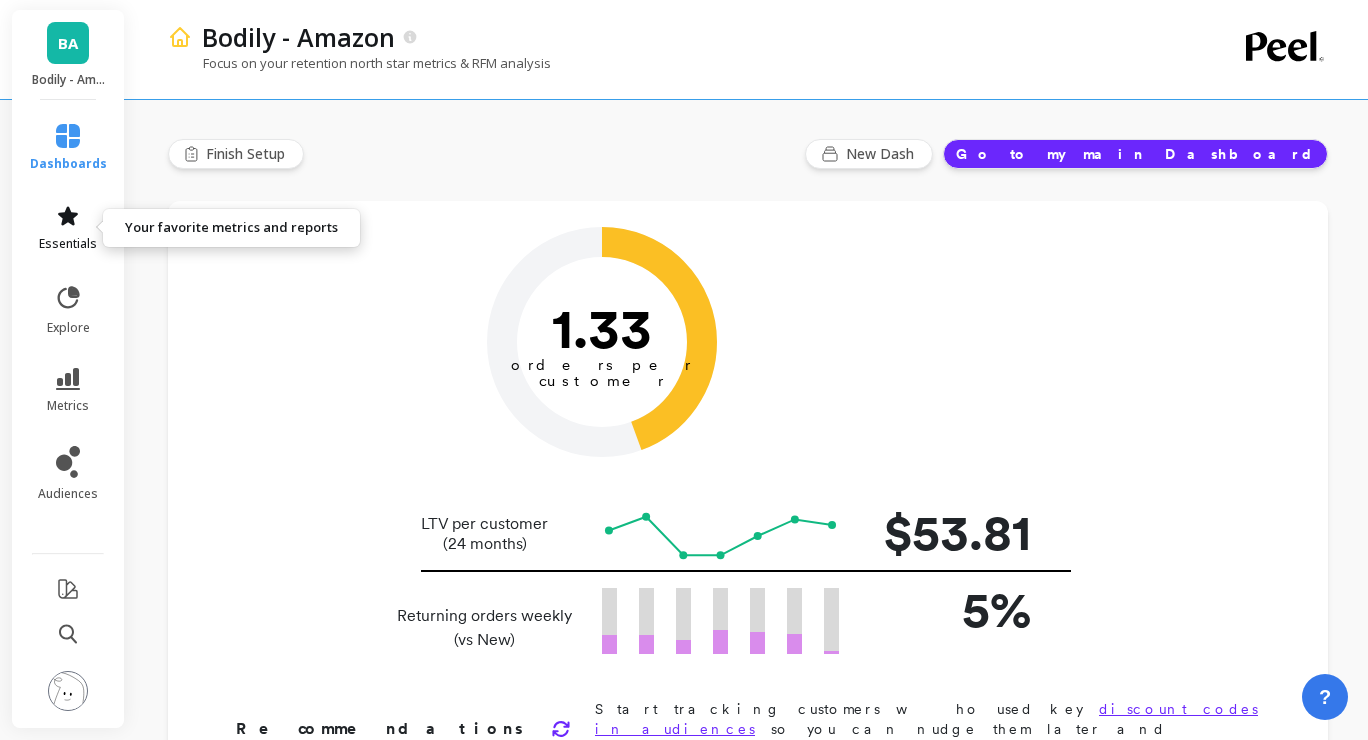 click 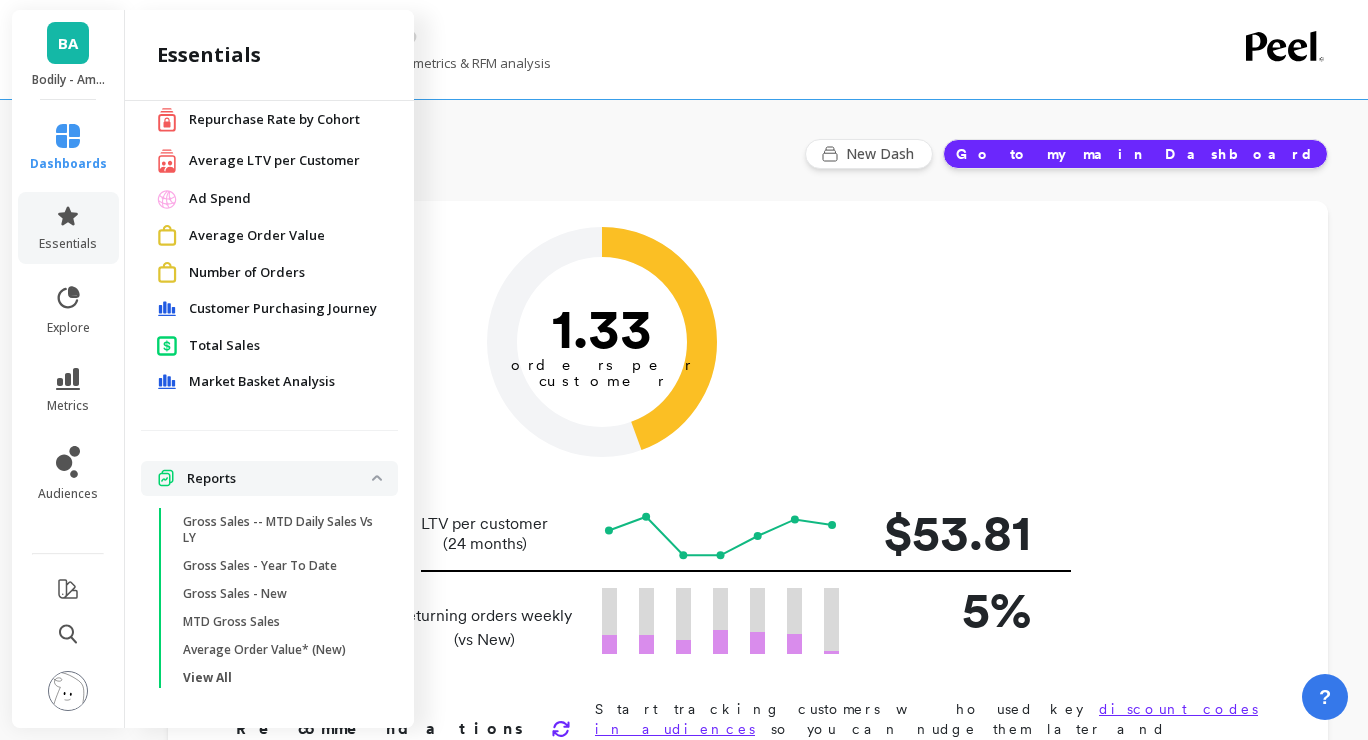 scroll, scrollTop: 0, scrollLeft: 0, axis: both 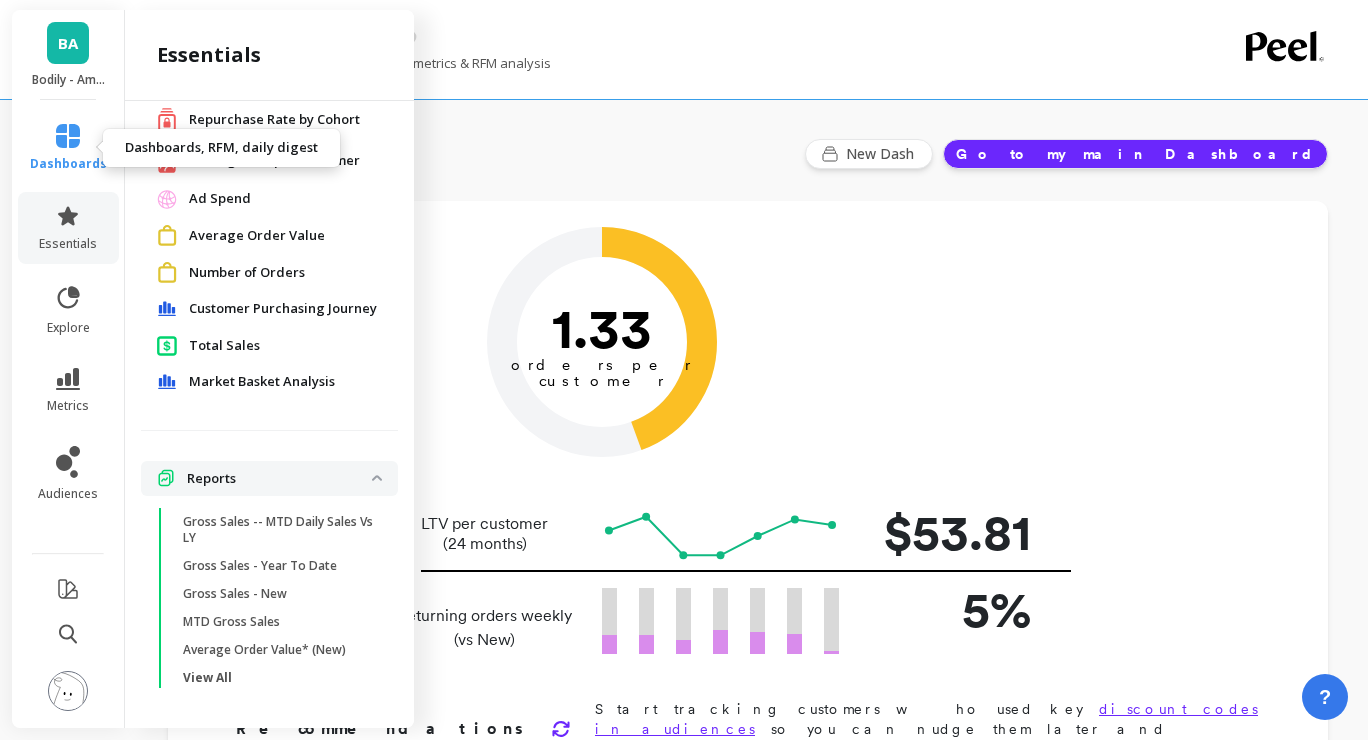 click on "dashboards" at bounding box center [68, 148] 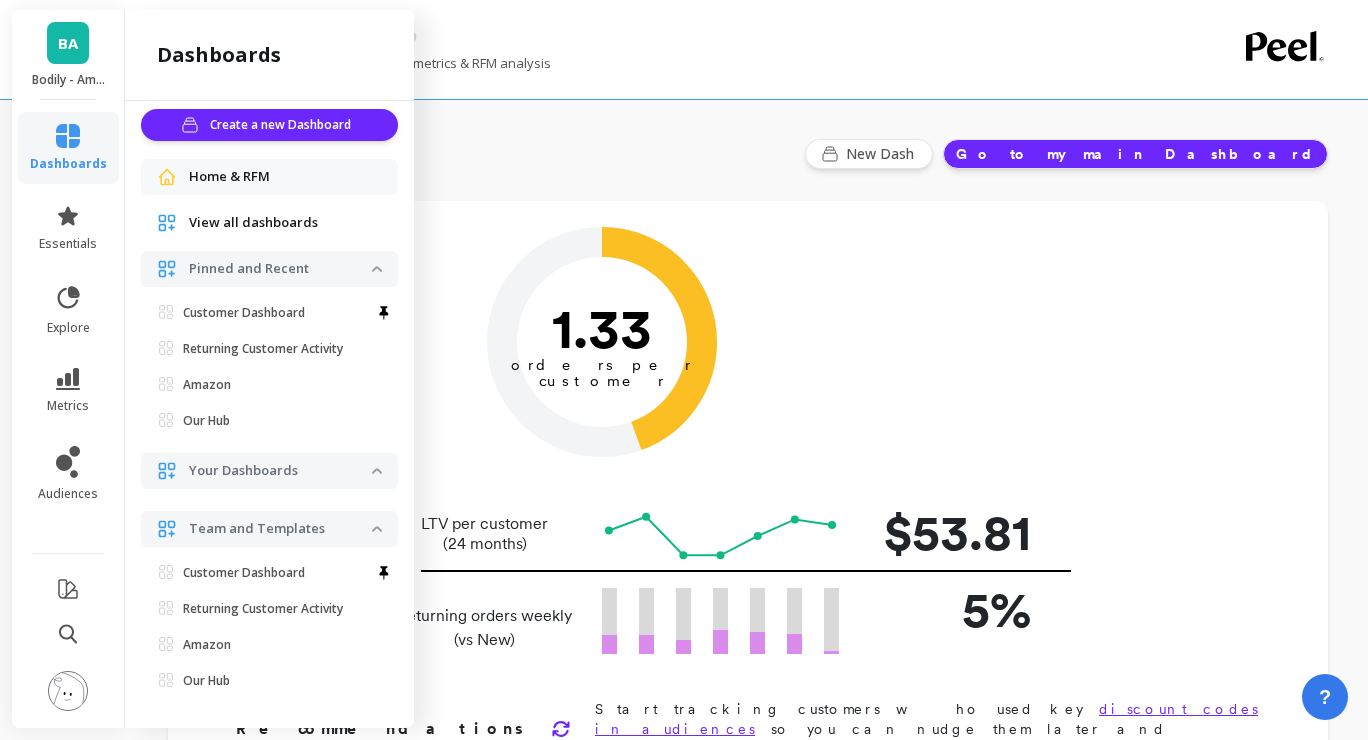 scroll, scrollTop: 15, scrollLeft: 0, axis: vertical 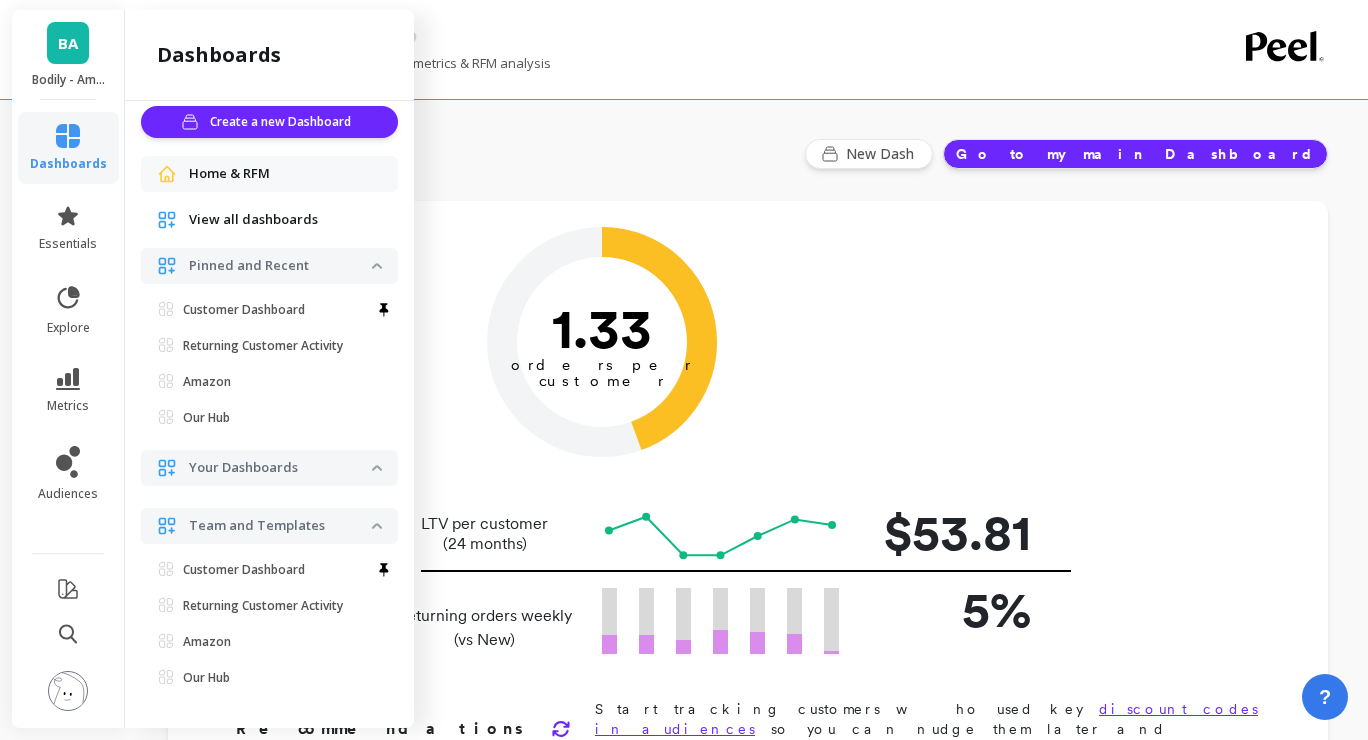 click on "BA" at bounding box center [68, 43] 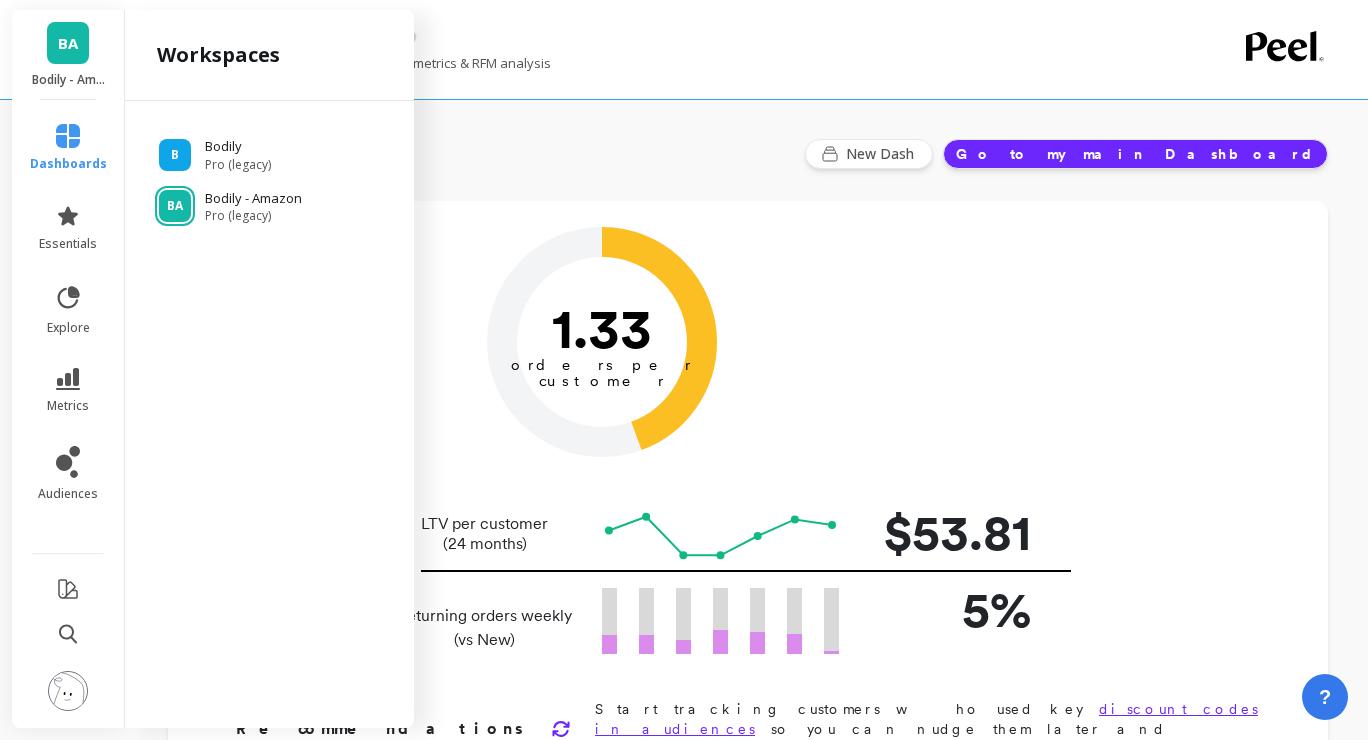 scroll, scrollTop: 0, scrollLeft: 0, axis: both 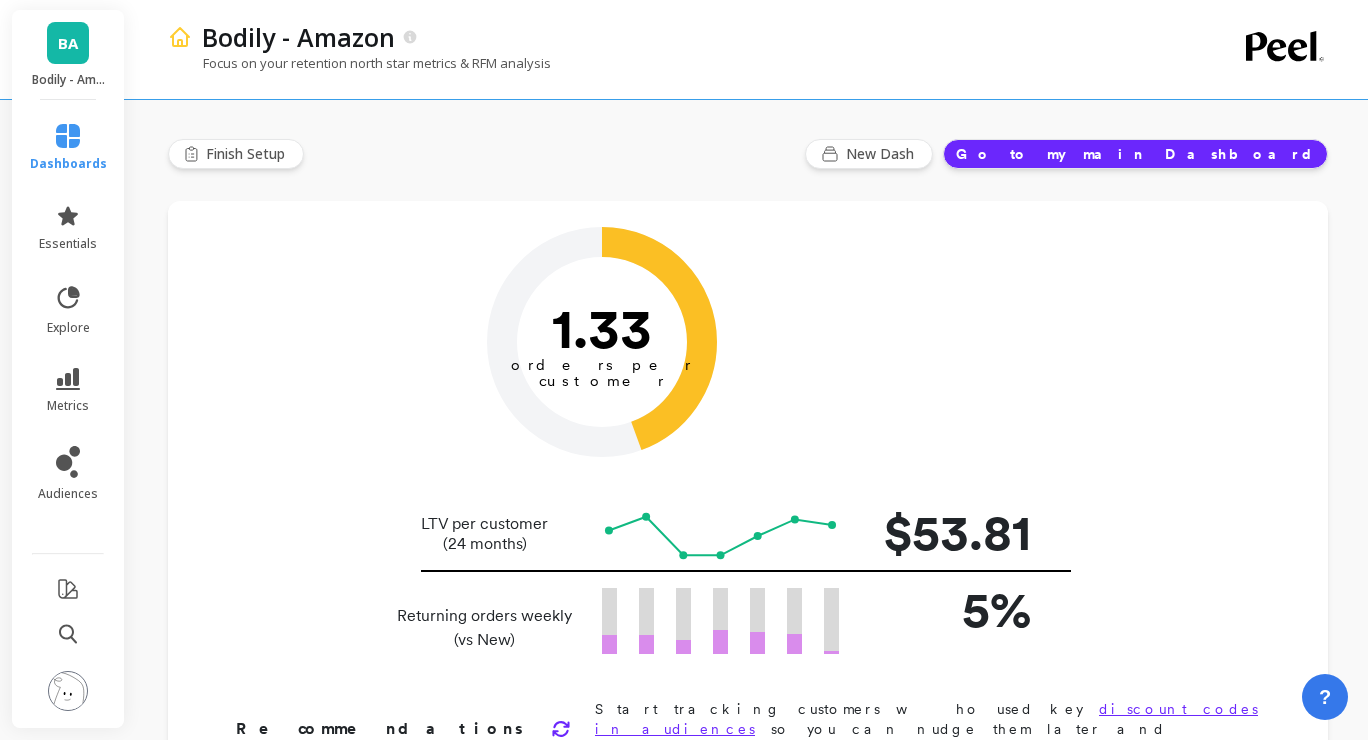 click on "Finish Setup New Dash Go to my main Dashboard Orders per Customer is a core growth metric. The goal is to reach 3 orders per customer. 1.33 orders per customer LTV per customer   (24 months) $53.81 Returning orders weekly (vs New) 5% Recommendations Start tracking customers who used key   discount codes in audiences   so you can nudge them later and increase their LTV. Explore all of your customers using our RFM analysis As of last night | 6 months ago RFM Segments RFM stands for  Recency ,  Frequency , and  Monetary value , each corresponding to some key customer trait: number of days since the last order, total number of orders and Lifetime Value. Customers are bucketed in 5 groups on each score to be placed on the map below and each associated with one of ten customer segments. 46,599 customers Frequency + Monetary (orders + revenue) 5 4 3 2 1 5 % 2,414 Champions 36  days since their last order 2.57  orders per customer $153.38  Average LTR per customer 10 % 4,643 Loyal Customers 189 2.44 $145.07 12 % 87 9" at bounding box center [748, 1461] 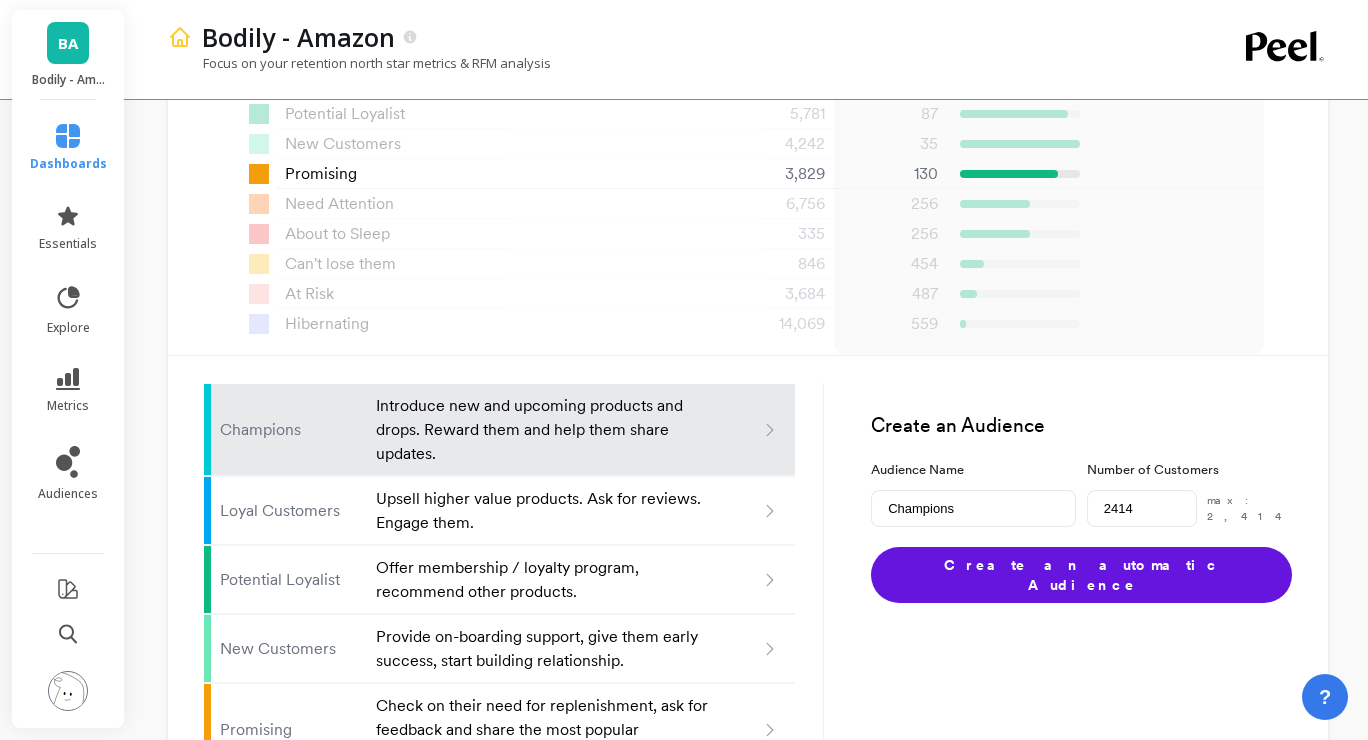 scroll, scrollTop: 1860, scrollLeft: 0, axis: vertical 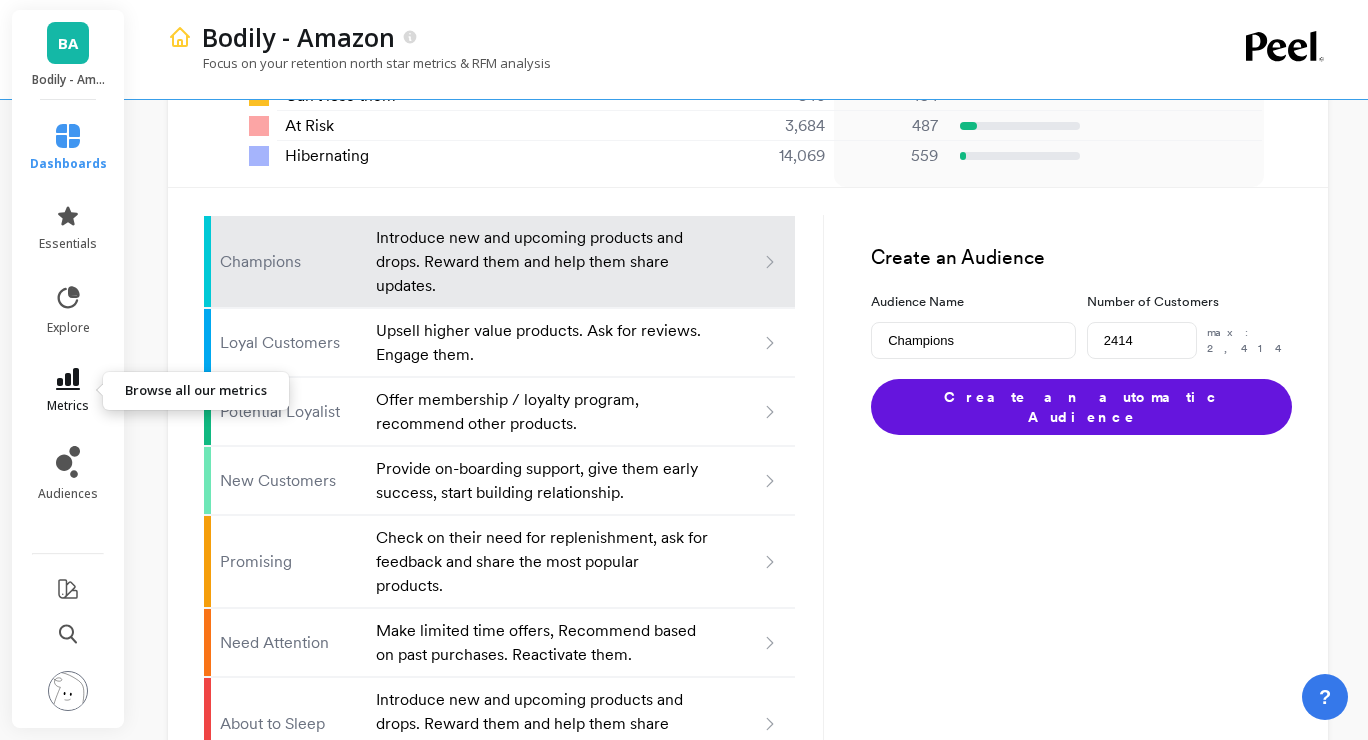 click 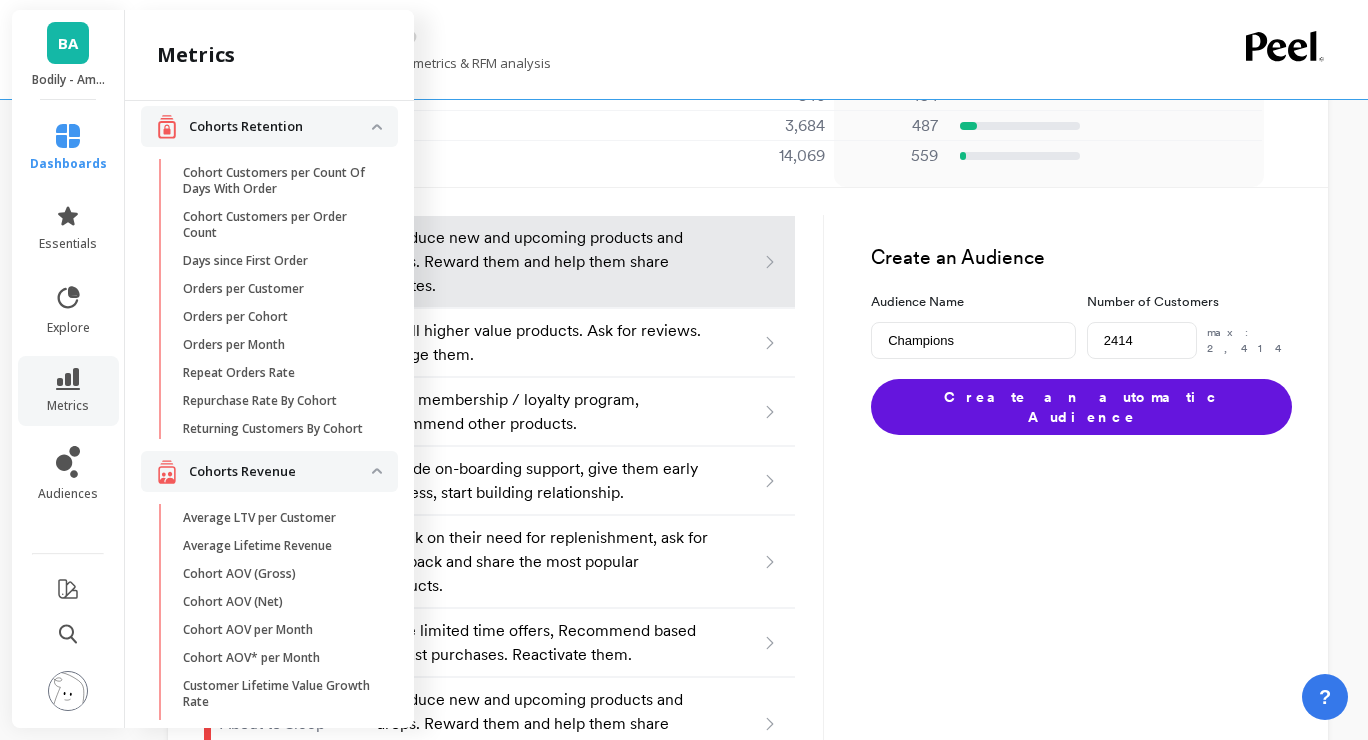 scroll, scrollTop: 0, scrollLeft: 0, axis: both 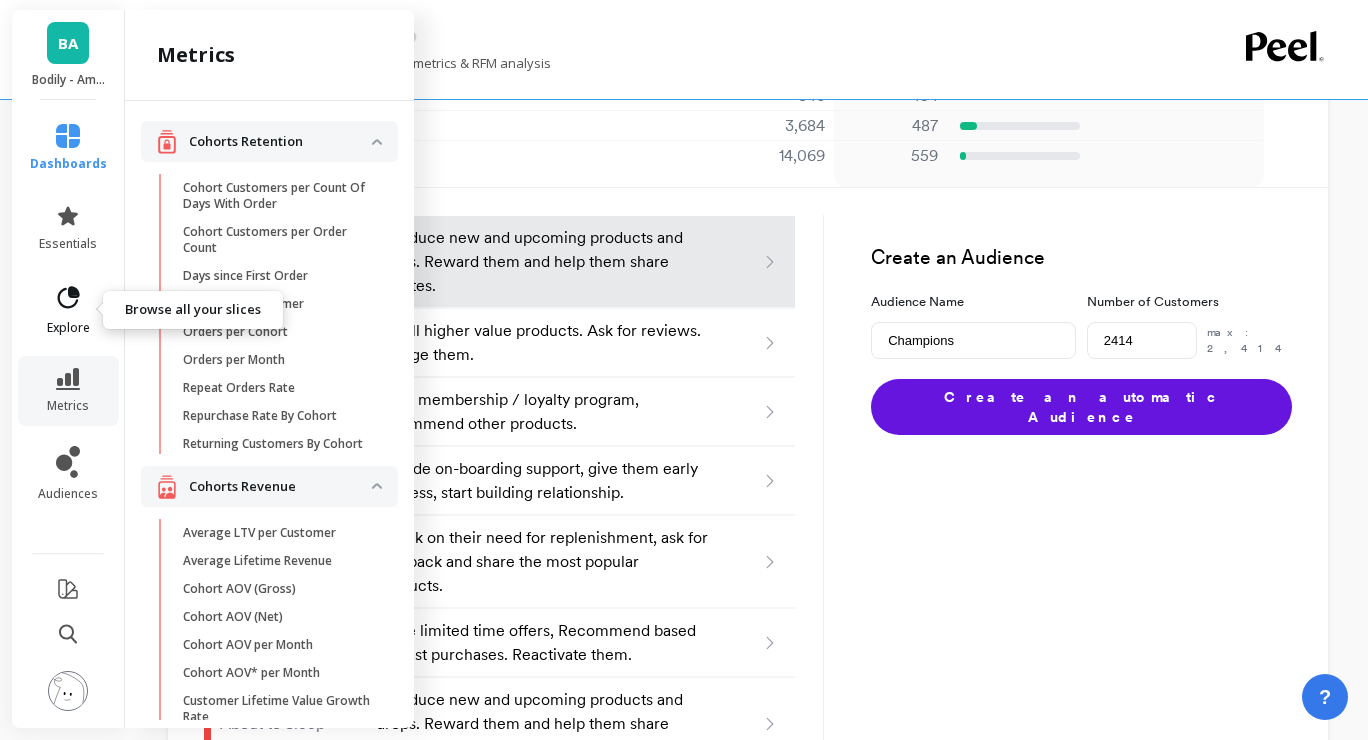 click 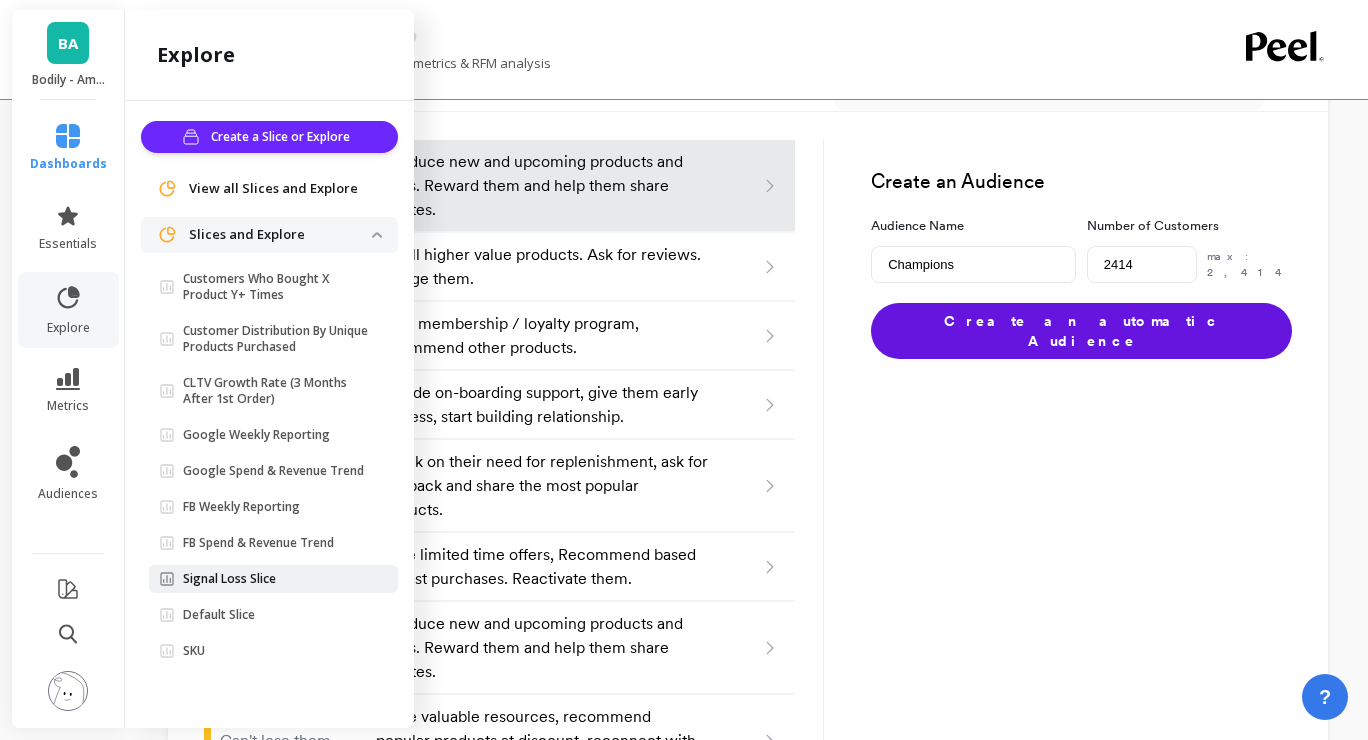 scroll, scrollTop: 1964, scrollLeft: 0, axis: vertical 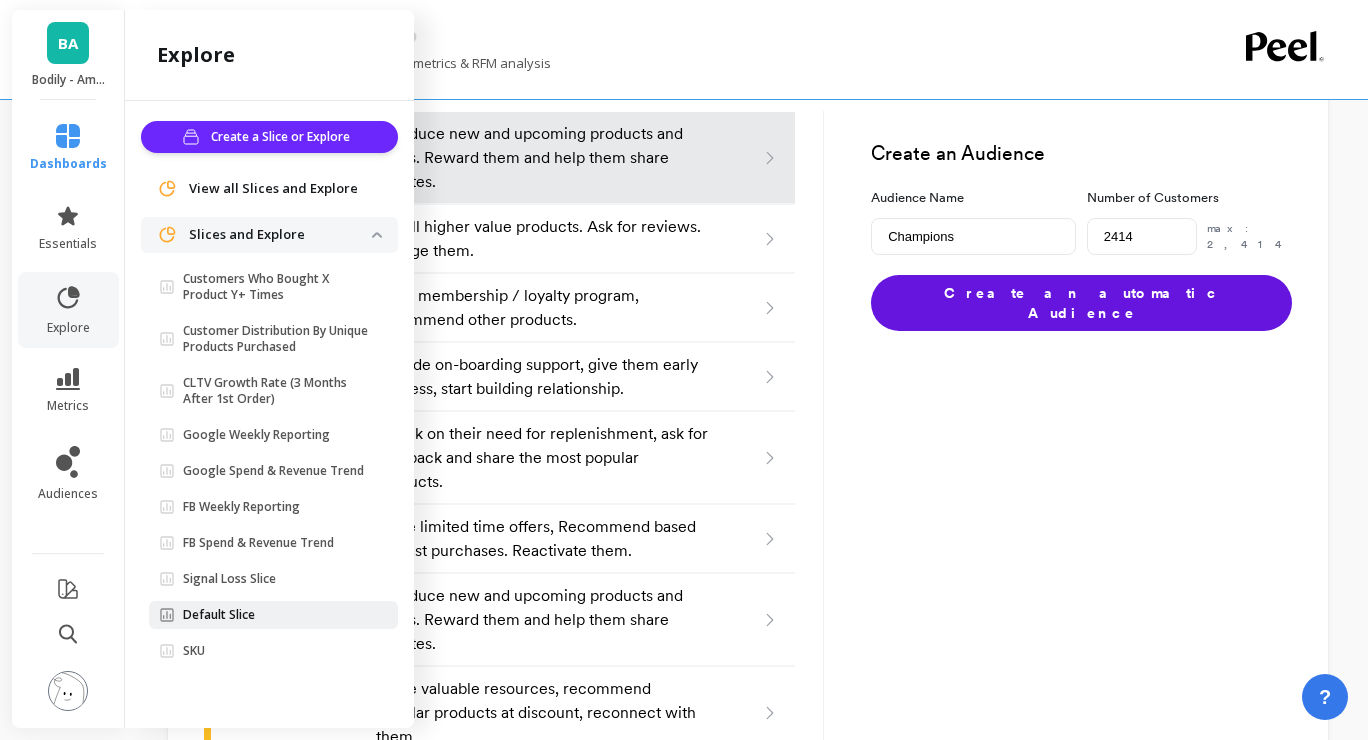 click on "Default Slice" at bounding box center [219, 615] 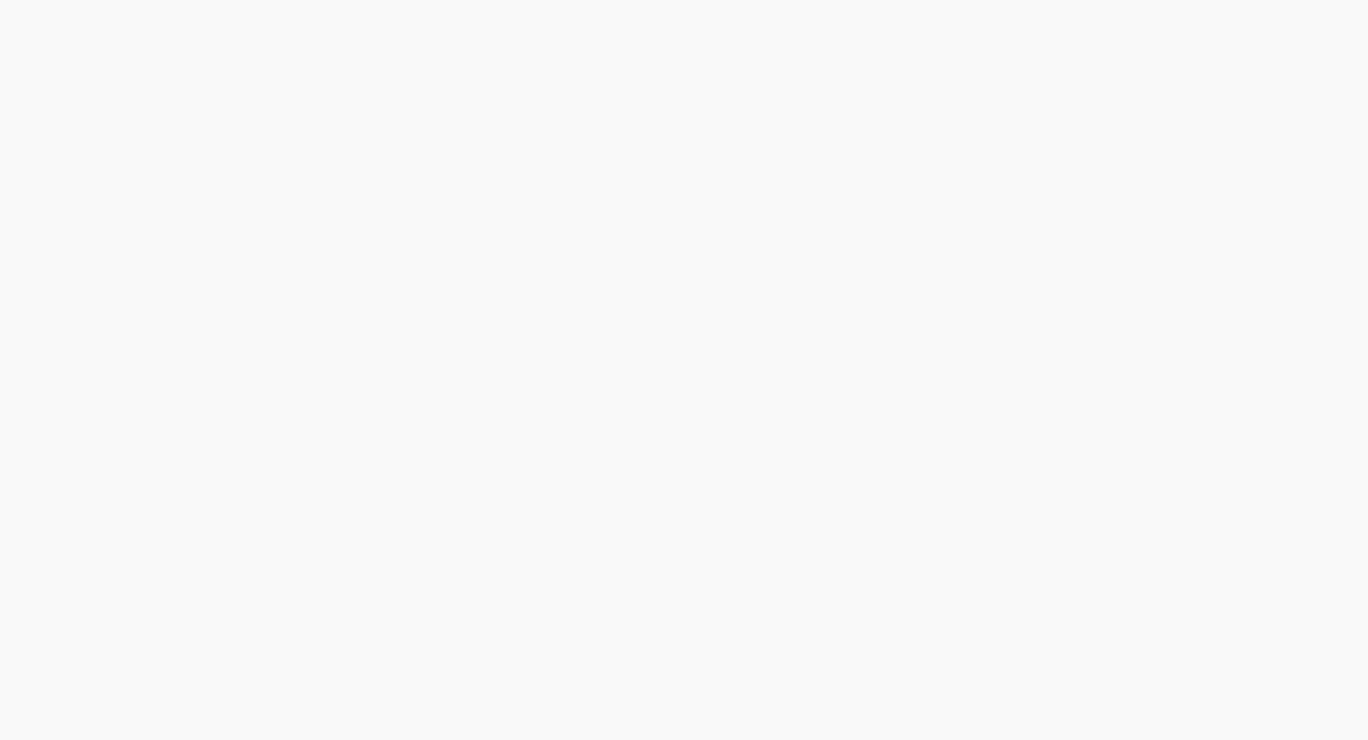 scroll, scrollTop: 0, scrollLeft: 0, axis: both 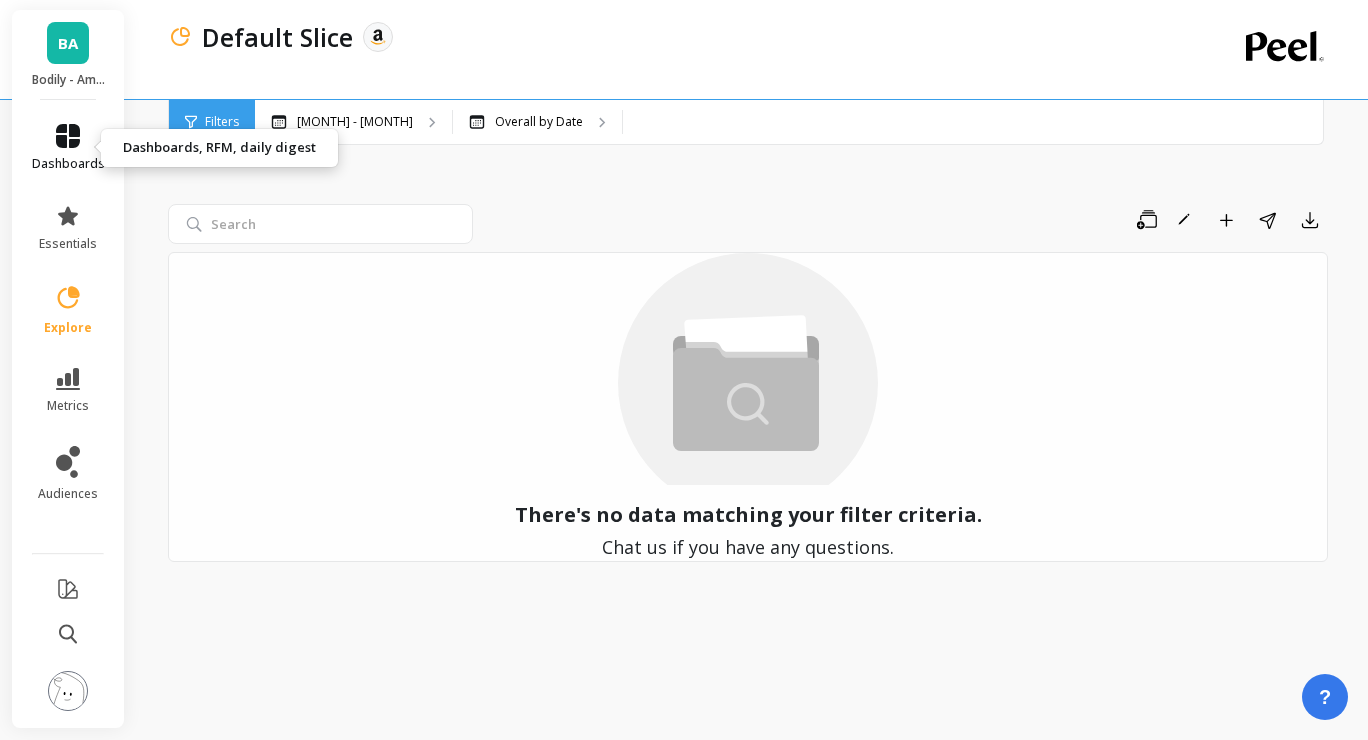 click on "dashboards" at bounding box center (68, 148) 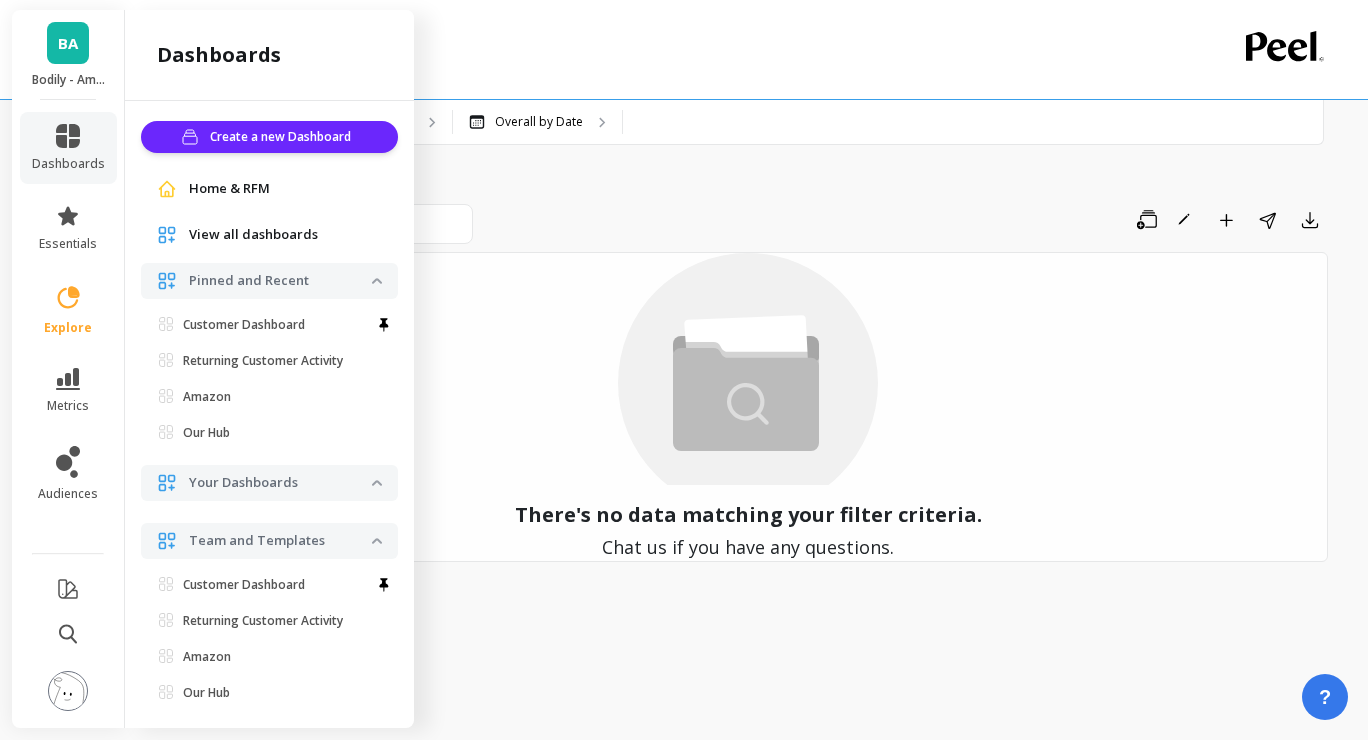 scroll, scrollTop: 2, scrollLeft: 0, axis: vertical 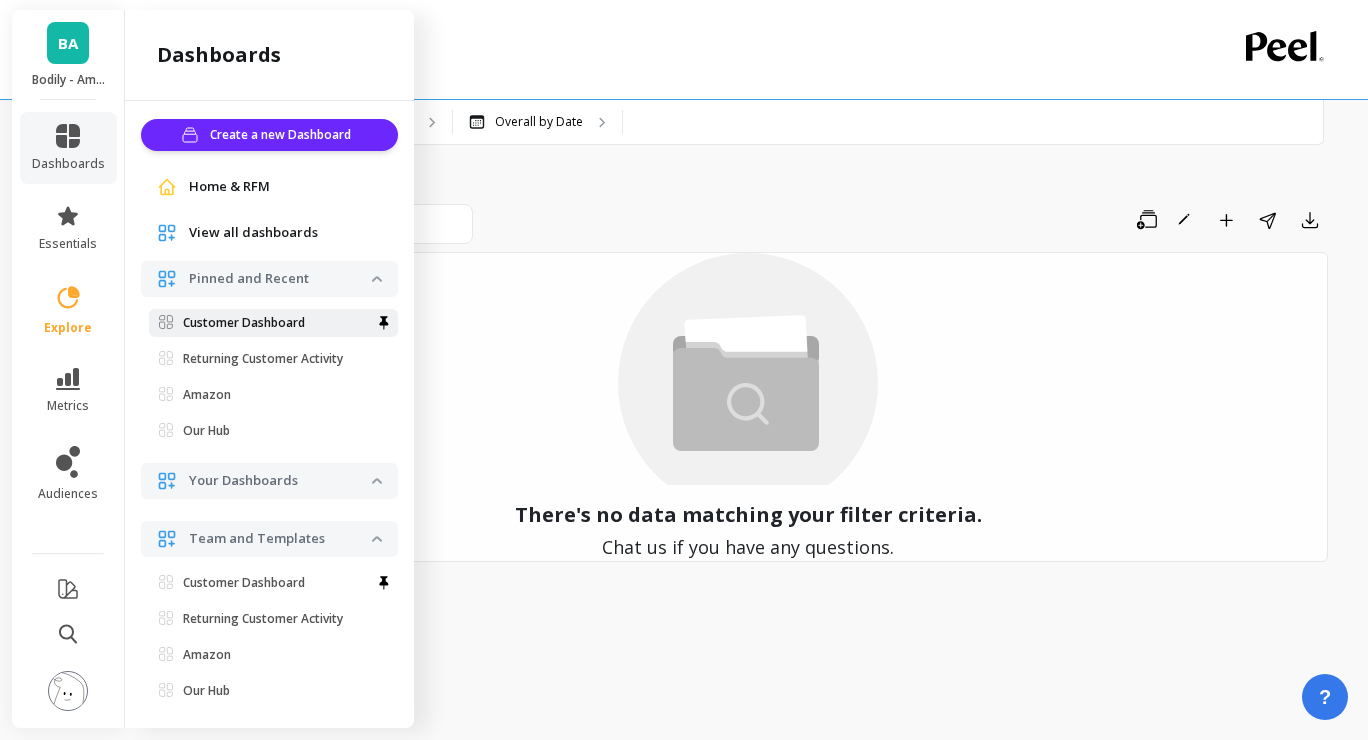 click on "Customer Dashboard" at bounding box center (273, 323) 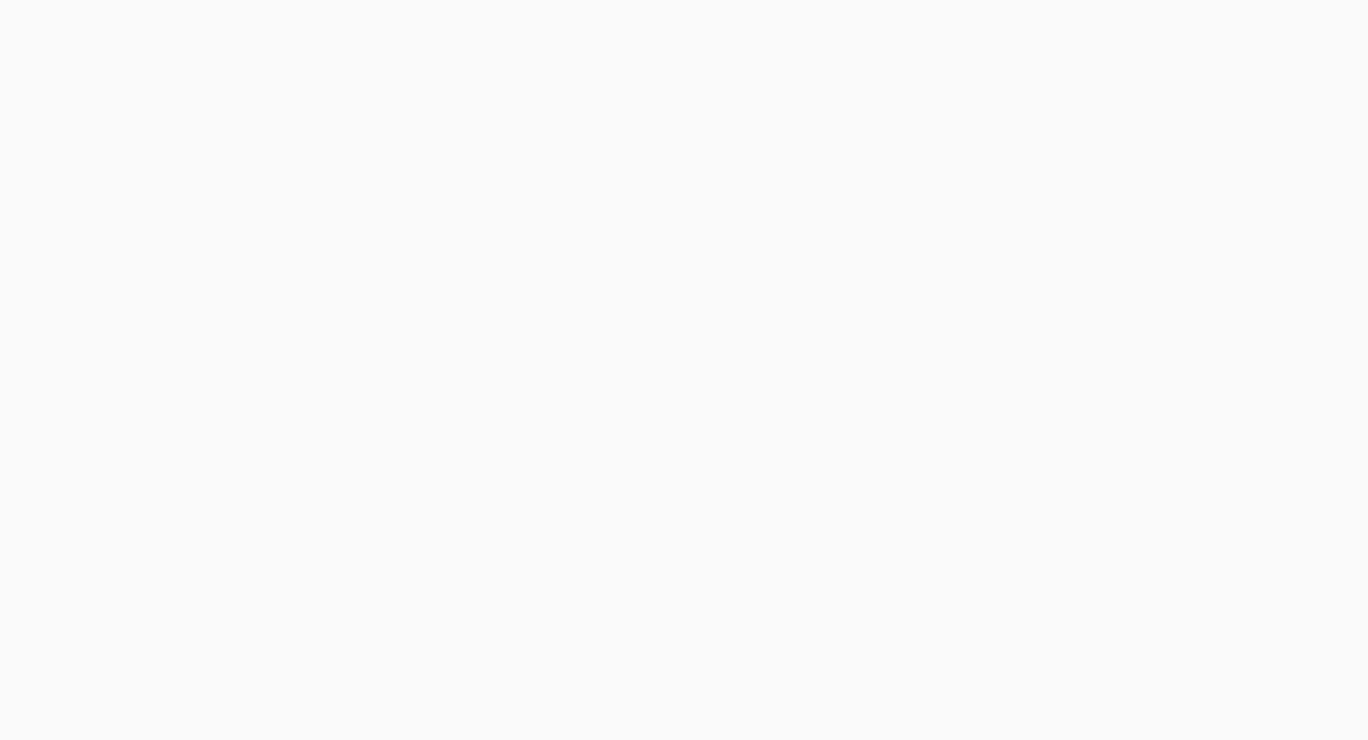 scroll, scrollTop: 0, scrollLeft: 0, axis: both 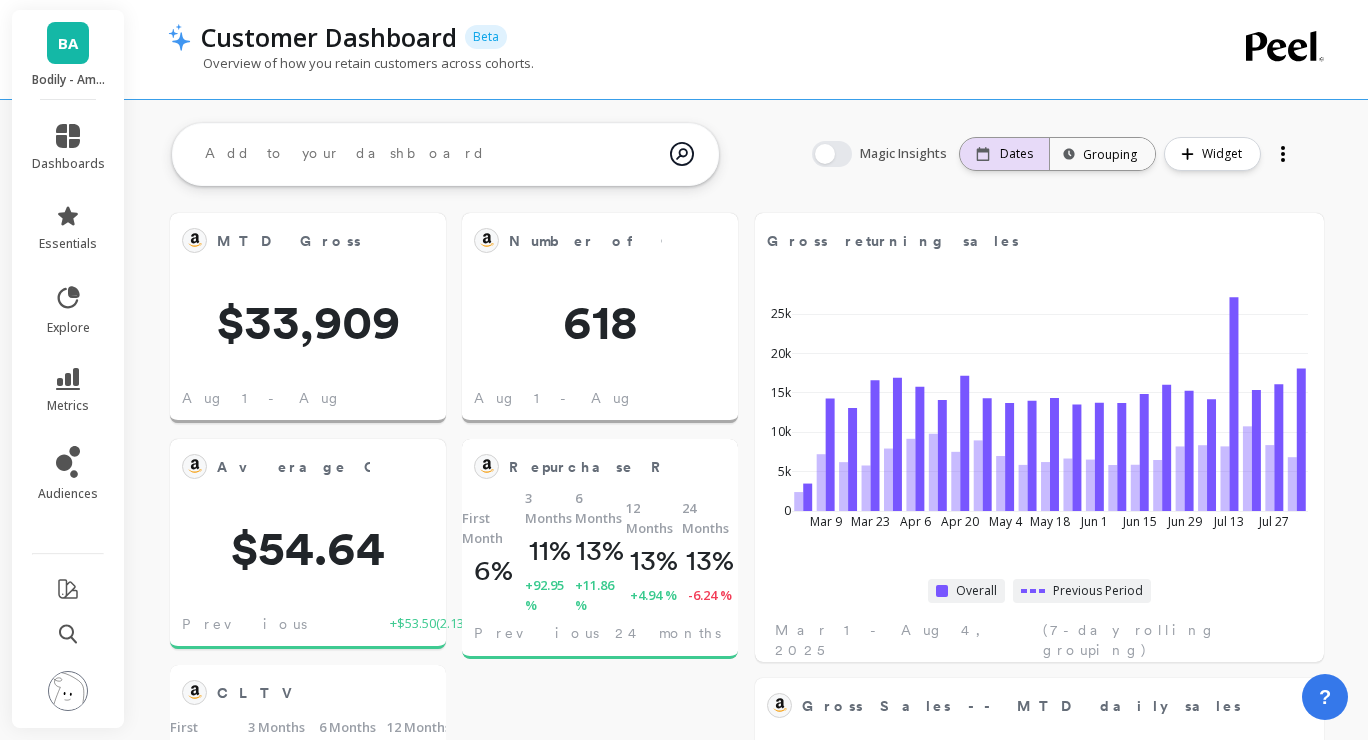 click on "Dates" at bounding box center [1004, 154] 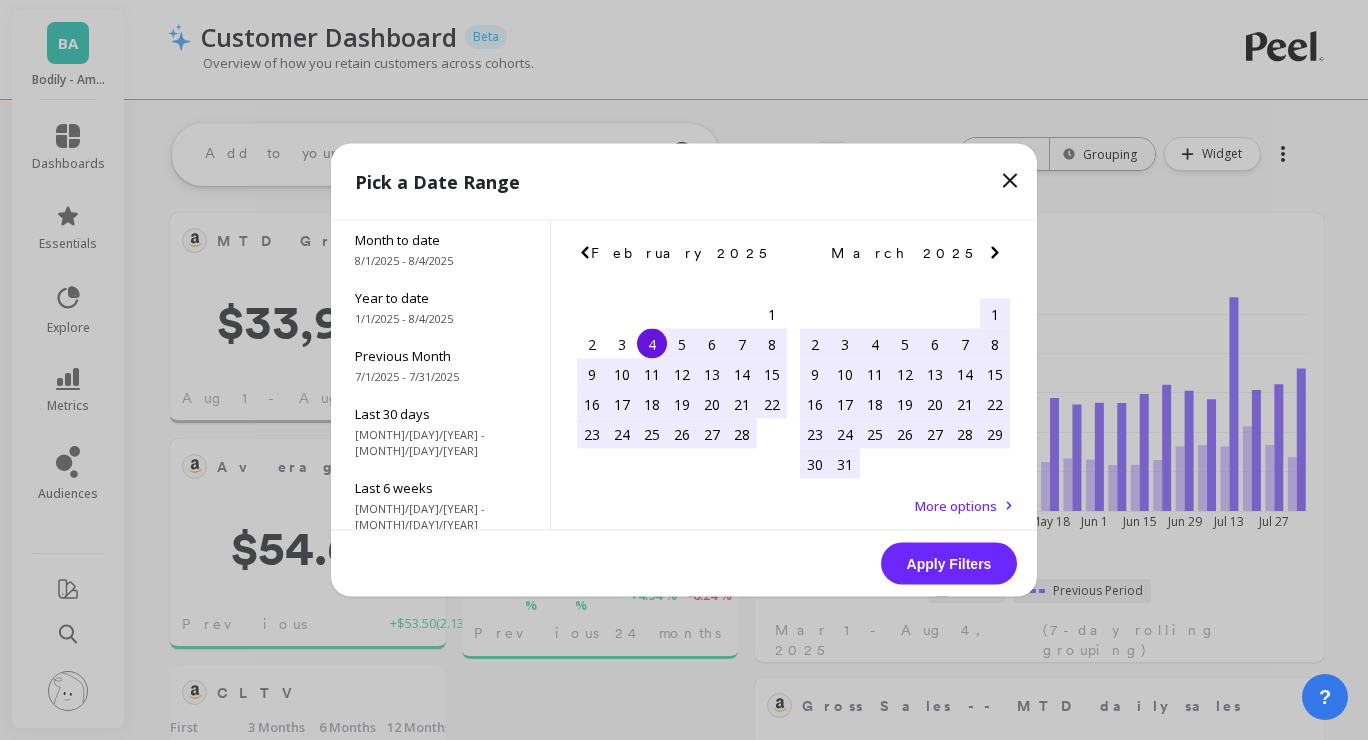 click 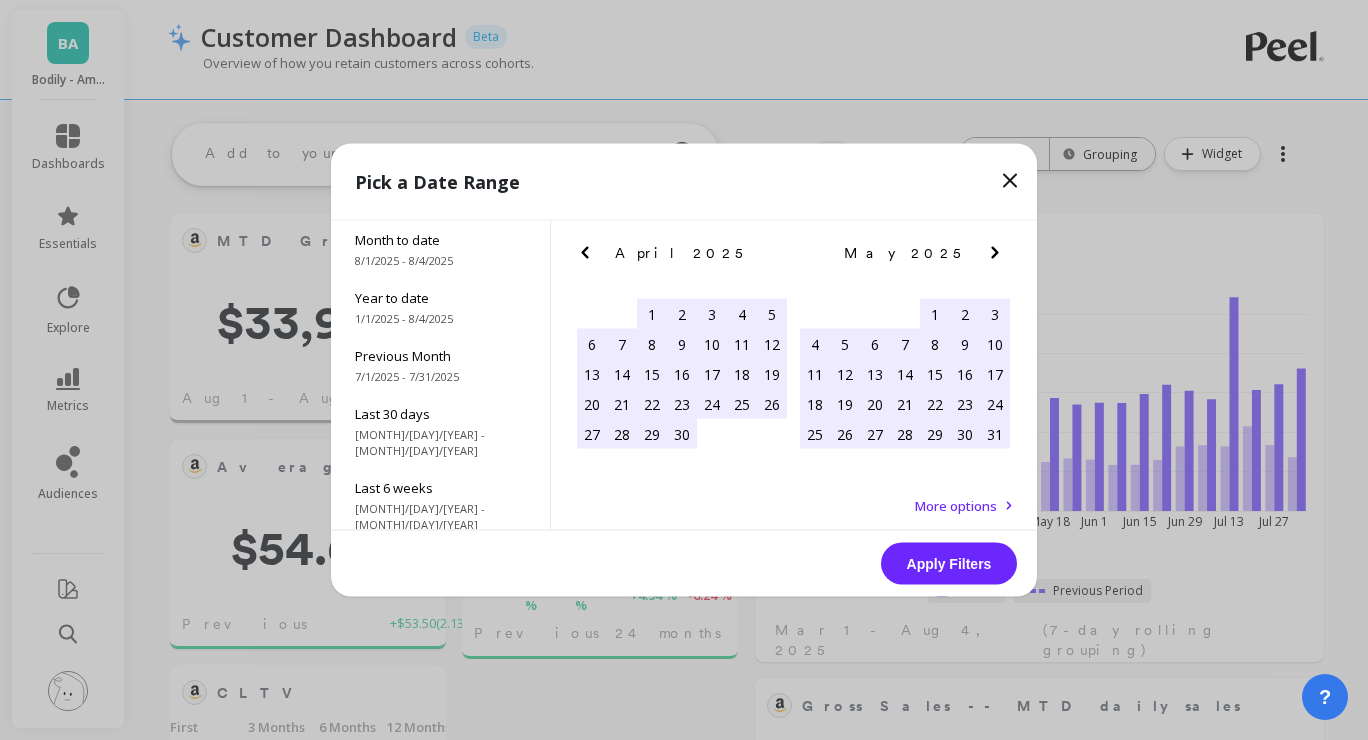 click 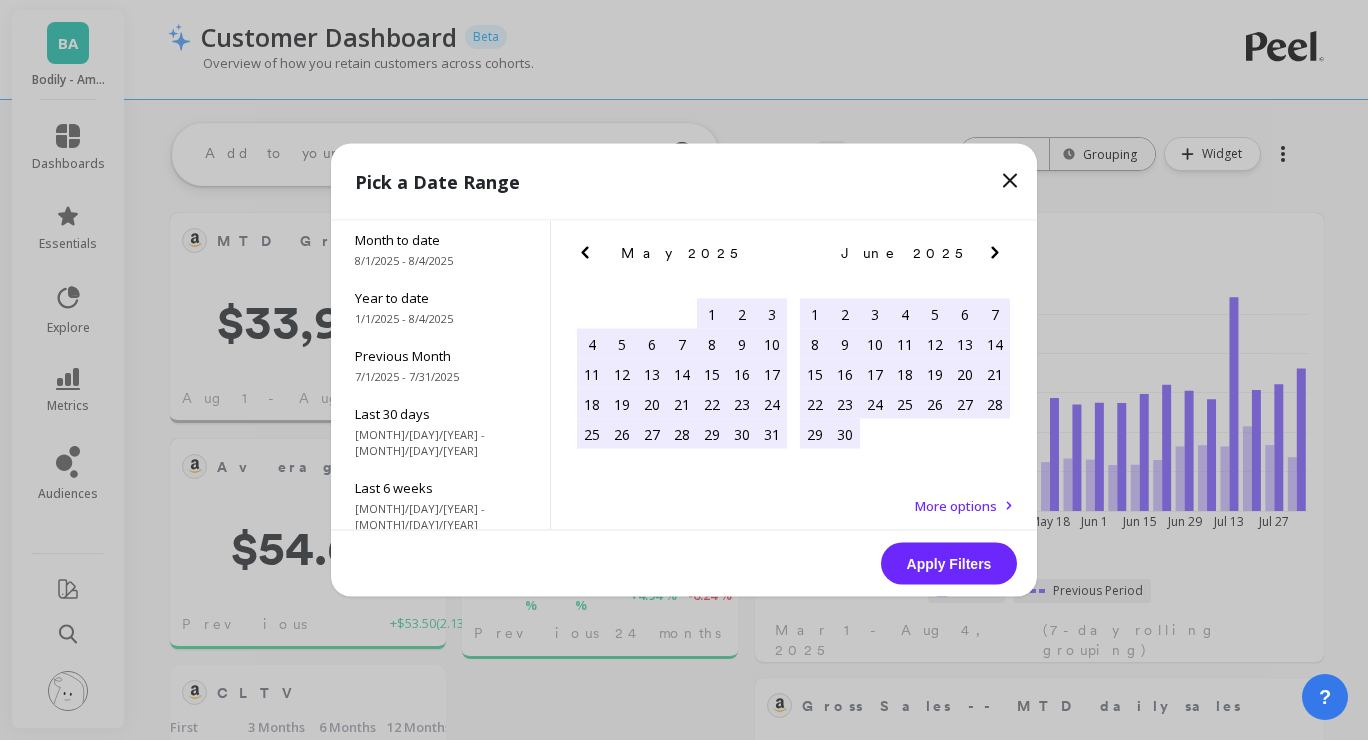 click 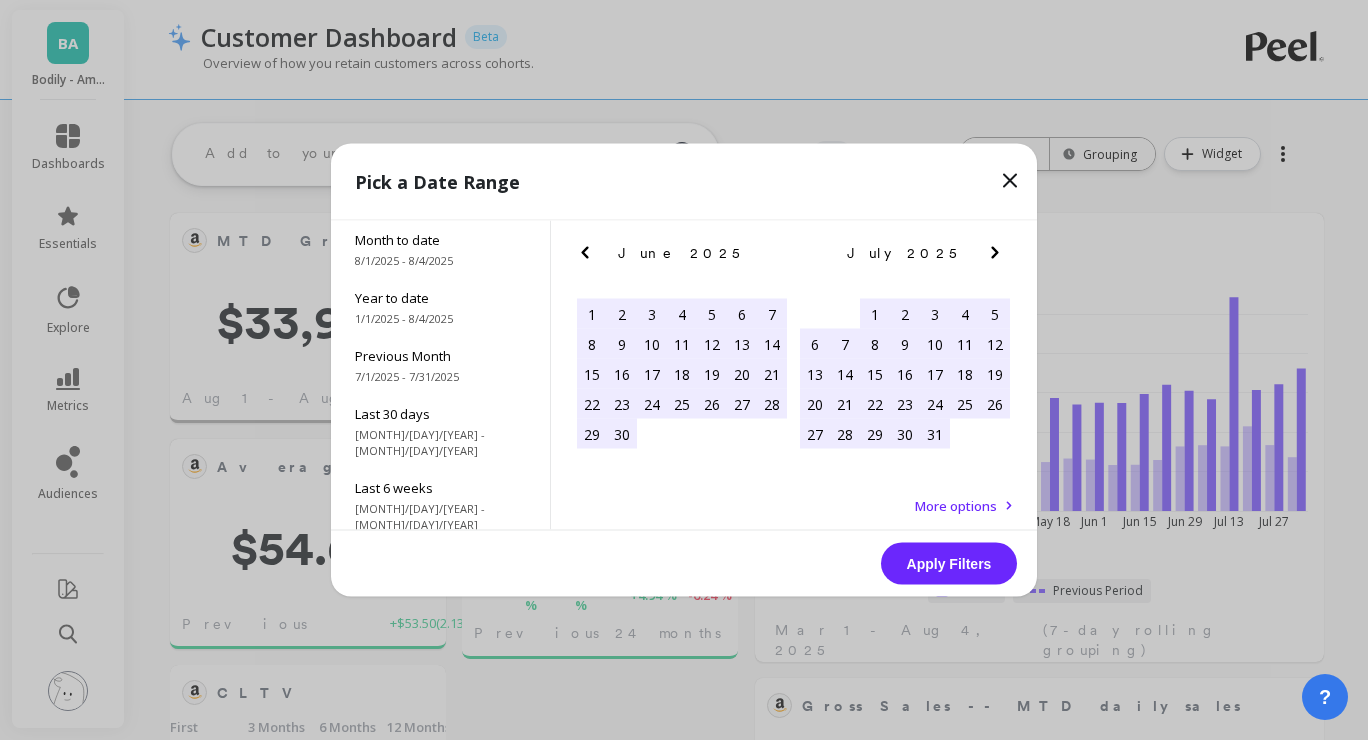 click 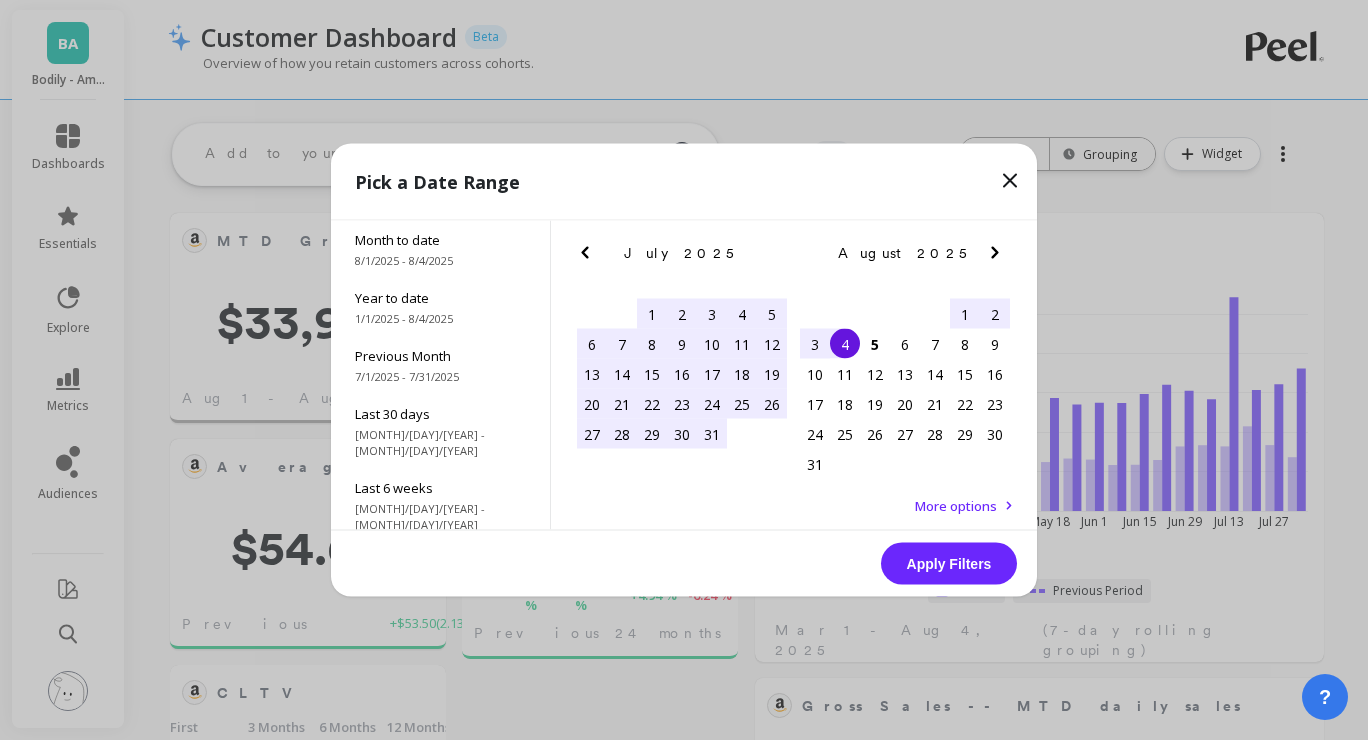 click on "28" at bounding box center [622, 434] 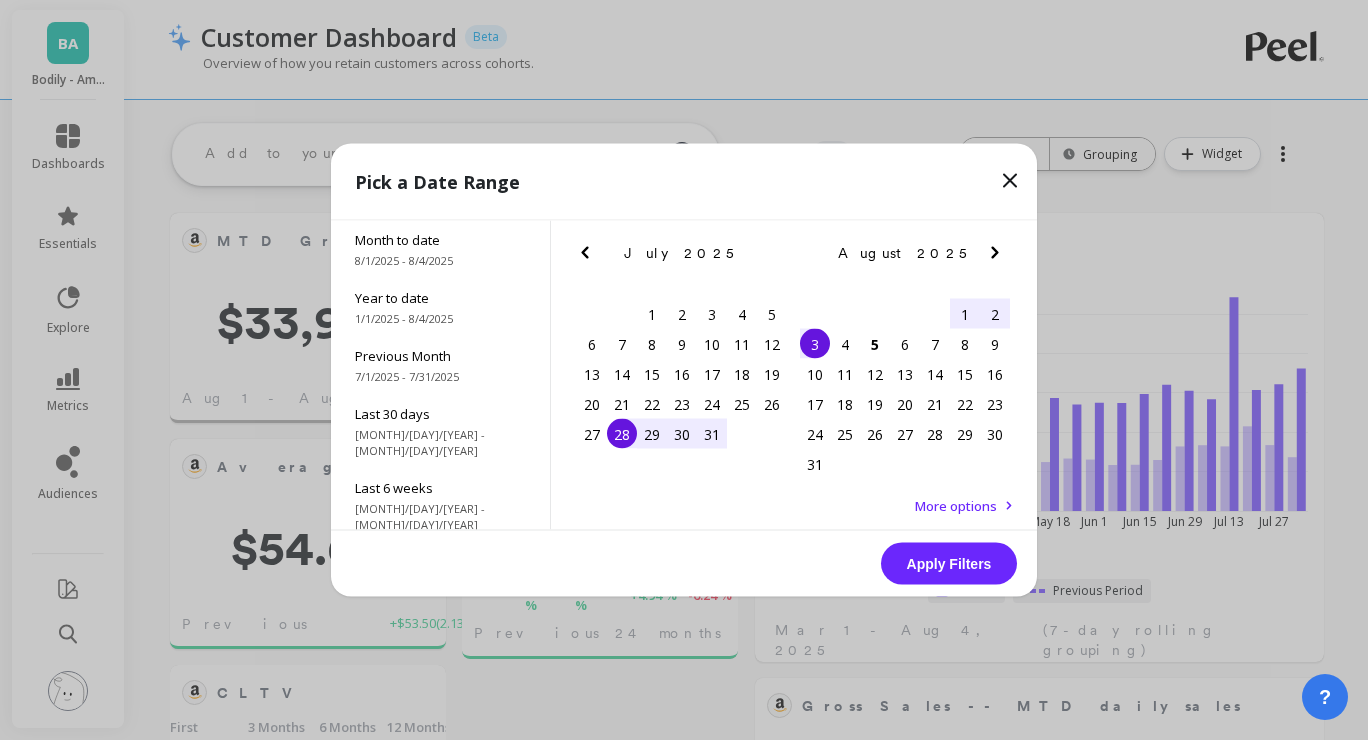 click on "3" at bounding box center (815, 344) 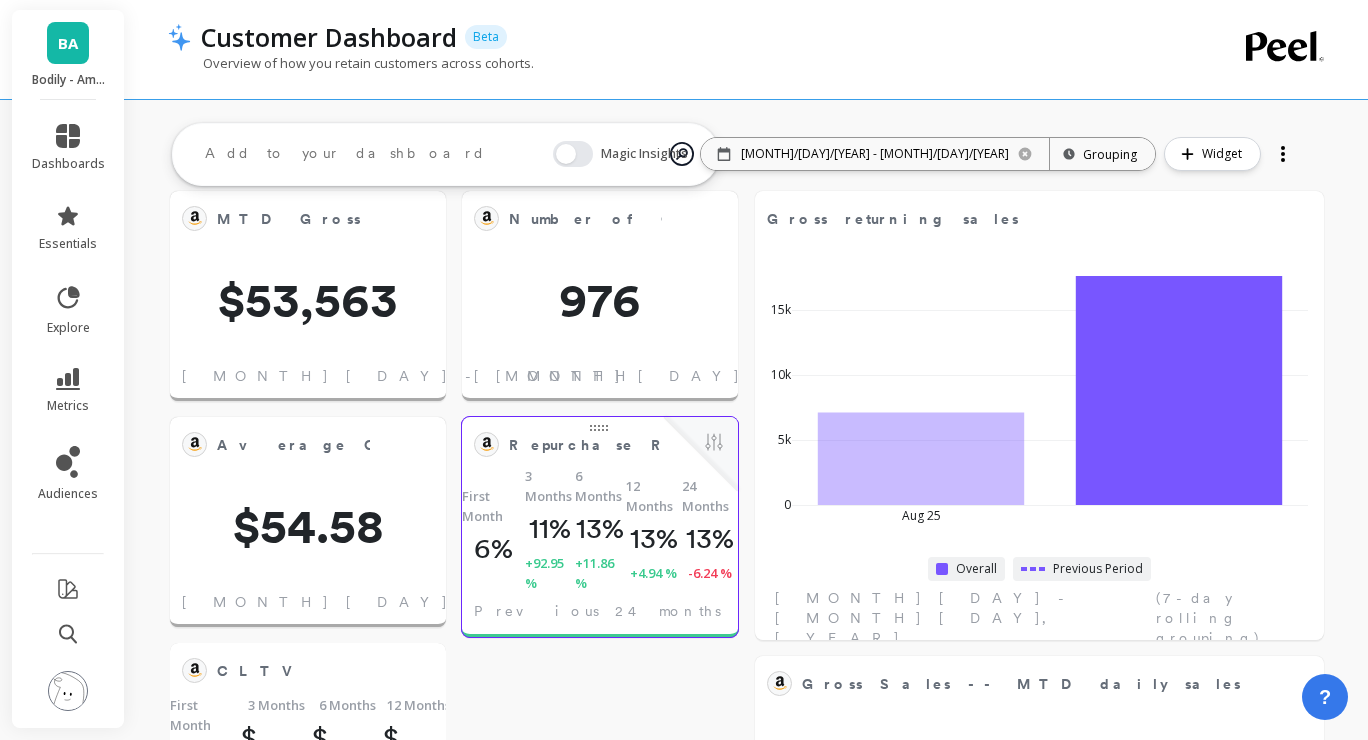 scroll, scrollTop: 0, scrollLeft: 0, axis: both 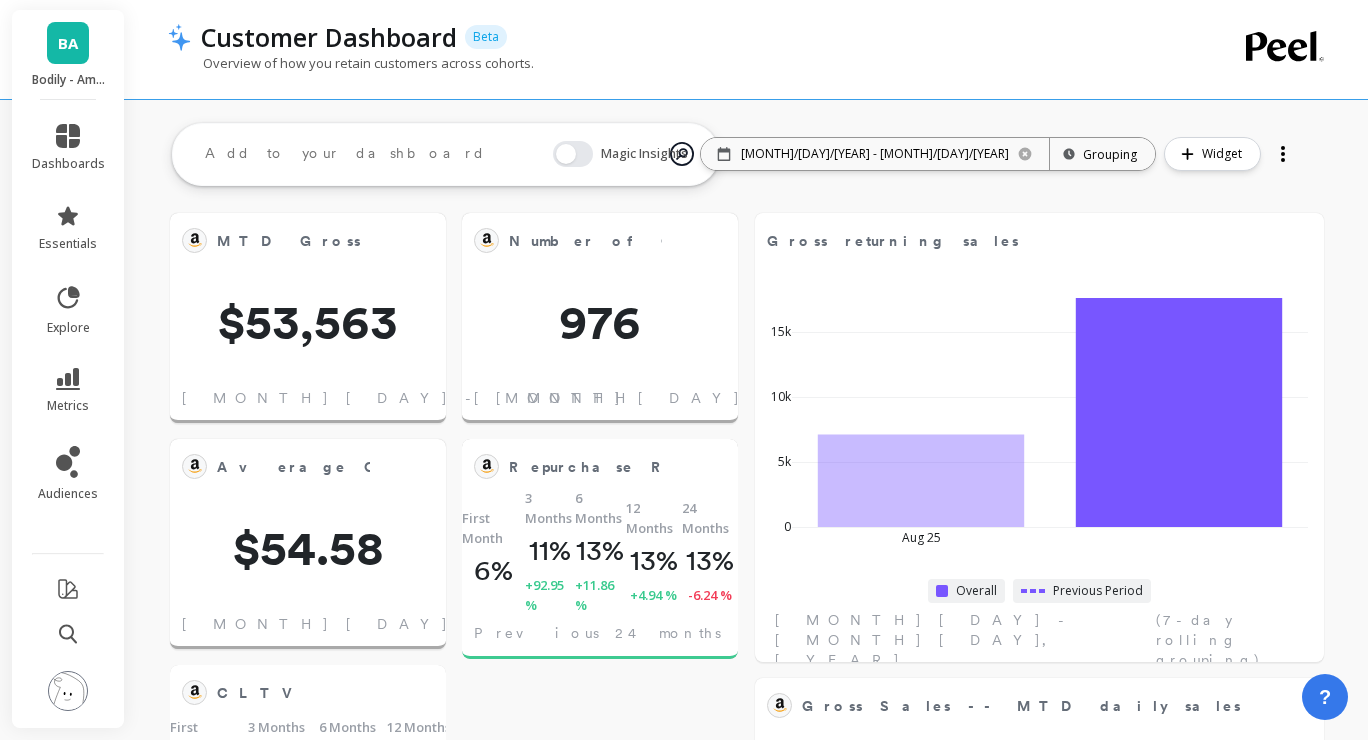 click on "Number of Orders Edit Widget & Insights 976 [MONTH] [DAY] - [MONTH] [DAY], [YEAR] Average Order Value - Amazon Edit Widget & Insights $54.58 [MONTH] [DAY] - [MONTH] [DAY], [YEAR] MTD Gross Sales Edit Widget & Insights $53,563 [MONTH] [DAY] - [MONTH] [DAY], [YEAR] CLTV Edit Widget & Insights First Month $ 44.43 3 Months $ 50.88 +14.51 % 6 Months $ 53.44 +5.03 % 12 Months $ 55.26 +3.40 % 24 Months $ 51.40 -6.99 % Previous 24 months Repurchase Rate by Cohort Edit Widget & Insights First Month 6% 3 Months 11% +92.95 % 6 Months 13% +11.86 % 12 Months 13% +4.94 % 24 Months 13% -6.24 % Previous 24 months Pacing Sales - YoY Edit Widget & Insights [MONTH] [YEAR] [MONTH] [YEAR] [MONTH] [YEAR] [MONTH] [YEAR] [MONTH] [YEAR] [MONTH] [YEAR] [MONTH] [YEAR] 0 0.5M 1M 1.5M Current Period Previous Period [MONTH] [DAY] - [MONTH] [DAY], [YEAR] Pacing Sales Edit Widget & Insights [MONTH] [DAY] [MONTH] [DAY] [MONTH] [DAY] [MONTH] [DAY] [MONTH] [DAY] 0 50k 100k 150k 200k 250k 300k Current Period Previous Period [MONTH] [DAY] - [MONTH] [DAY], [YEAR] Gross Sales - New Edit Widget & Insights                             [MONTH] [DAY] [MONTH] [DAY] [MONTH] [DAY] [MONTH] [DAY]" at bounding box center (746, 1089) 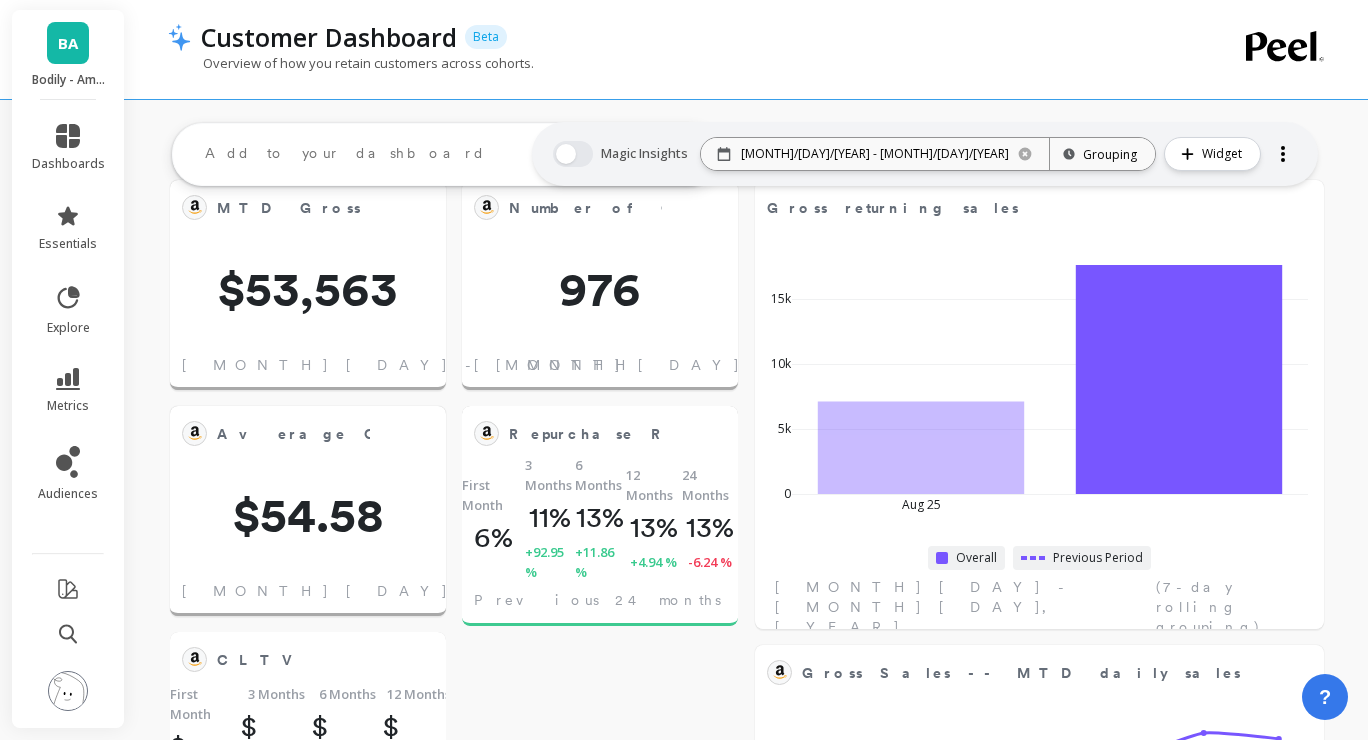 scroll, scrollTop: 0, scrollLeft: 0, axis: both 